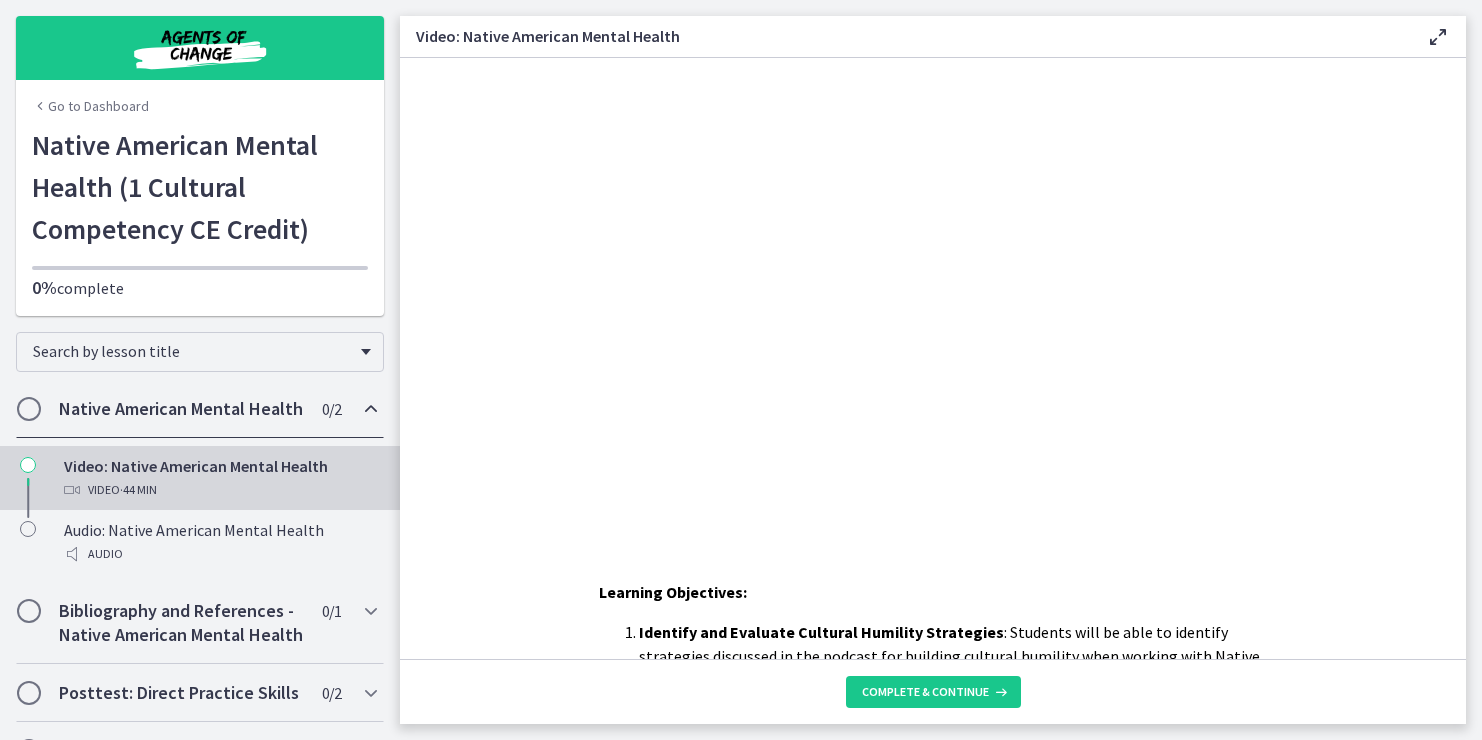 scroll, scrollTop: 0, scrollLeft: 0, axis: both 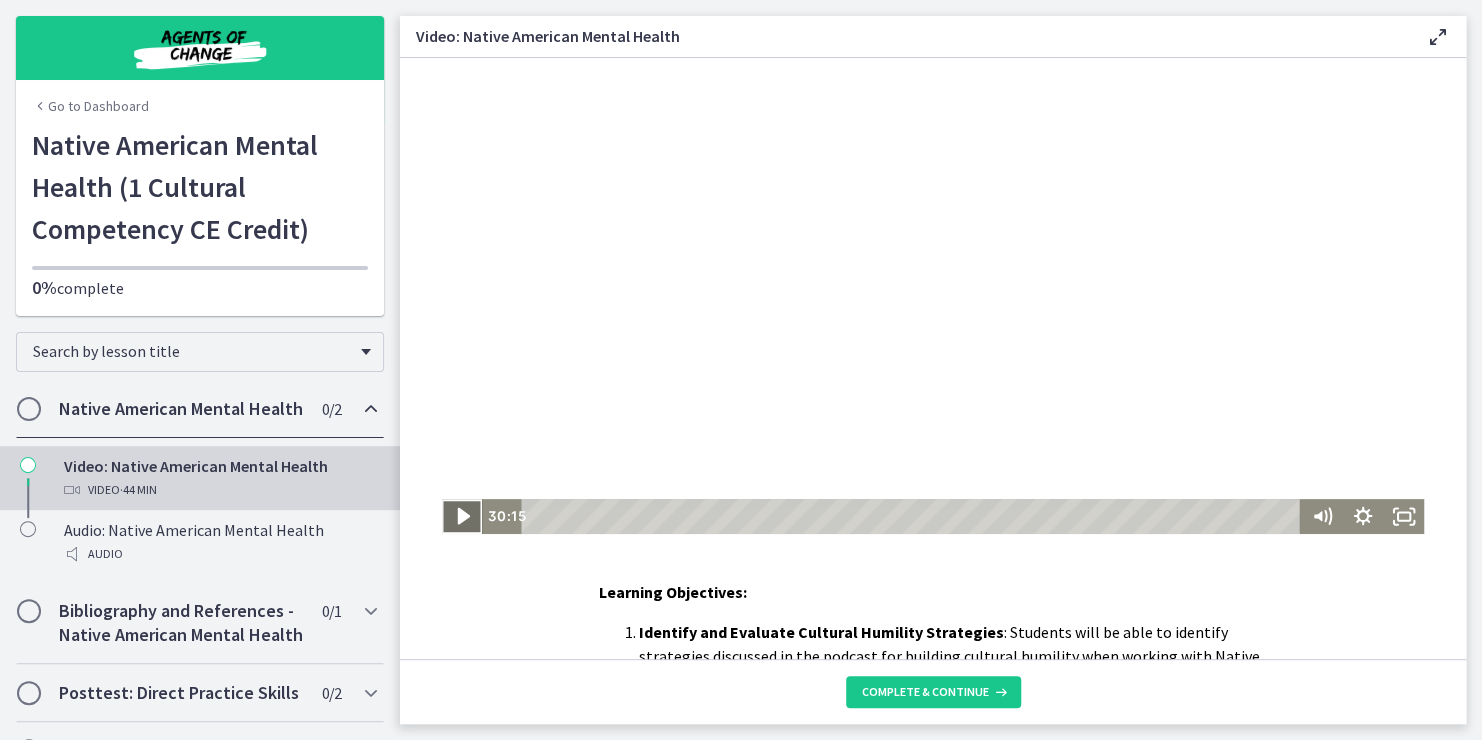 click 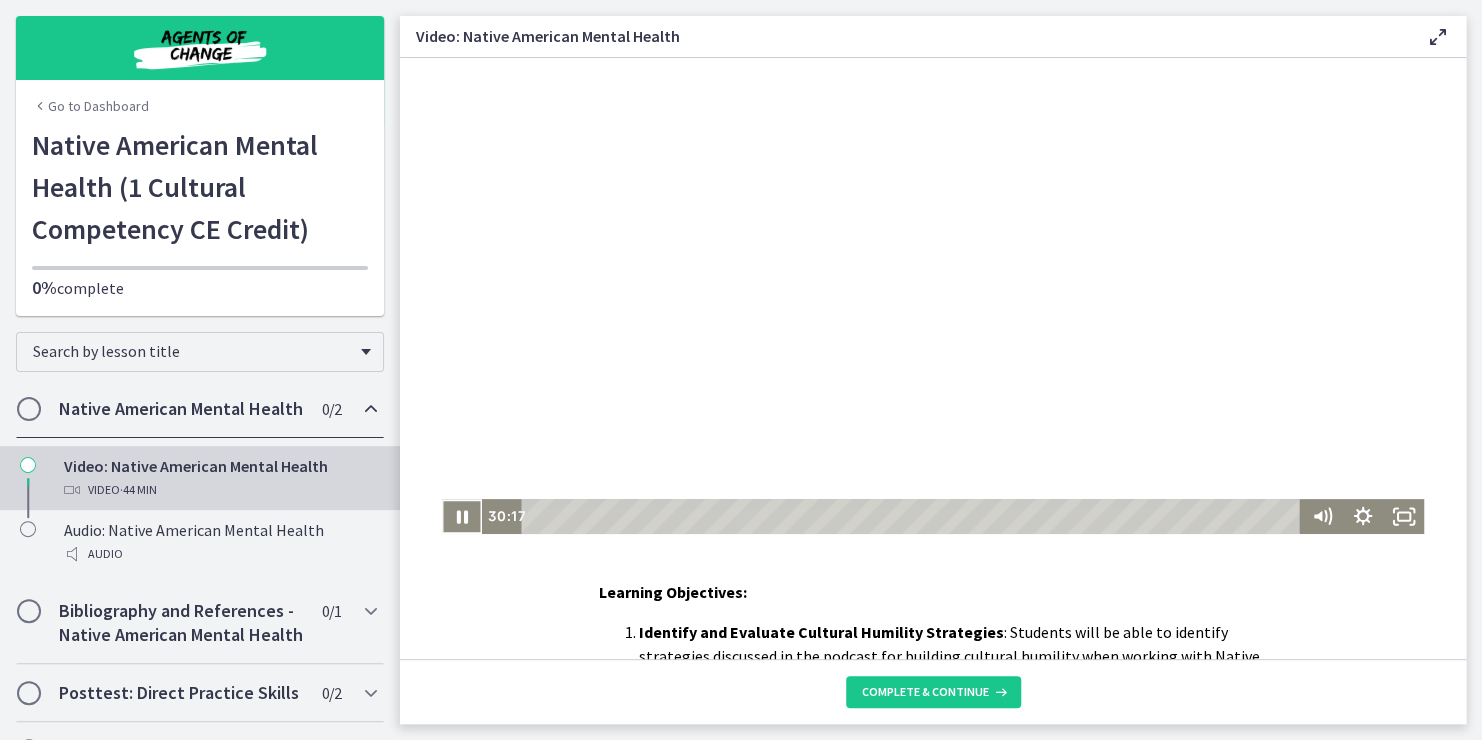 type 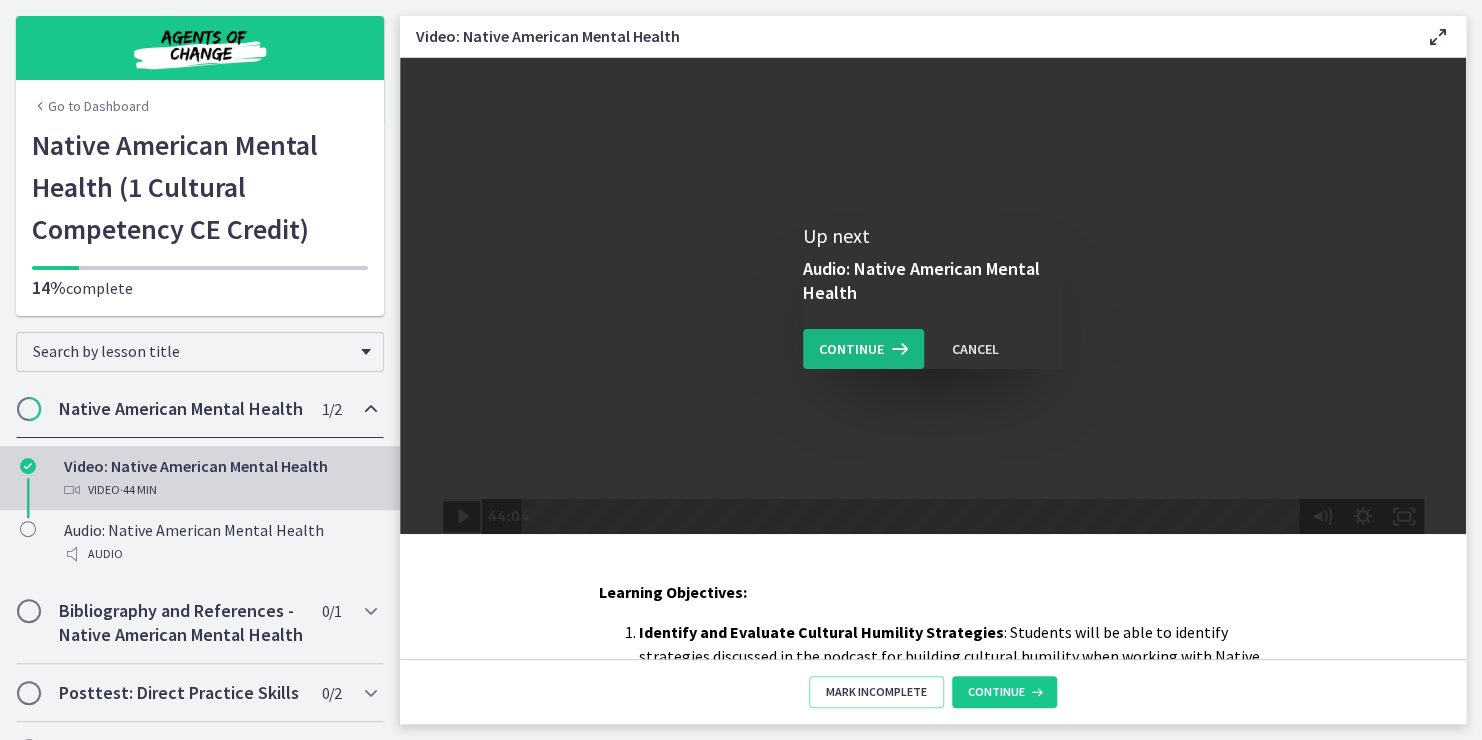 click on "Continue" at bounding box center (851, 349) 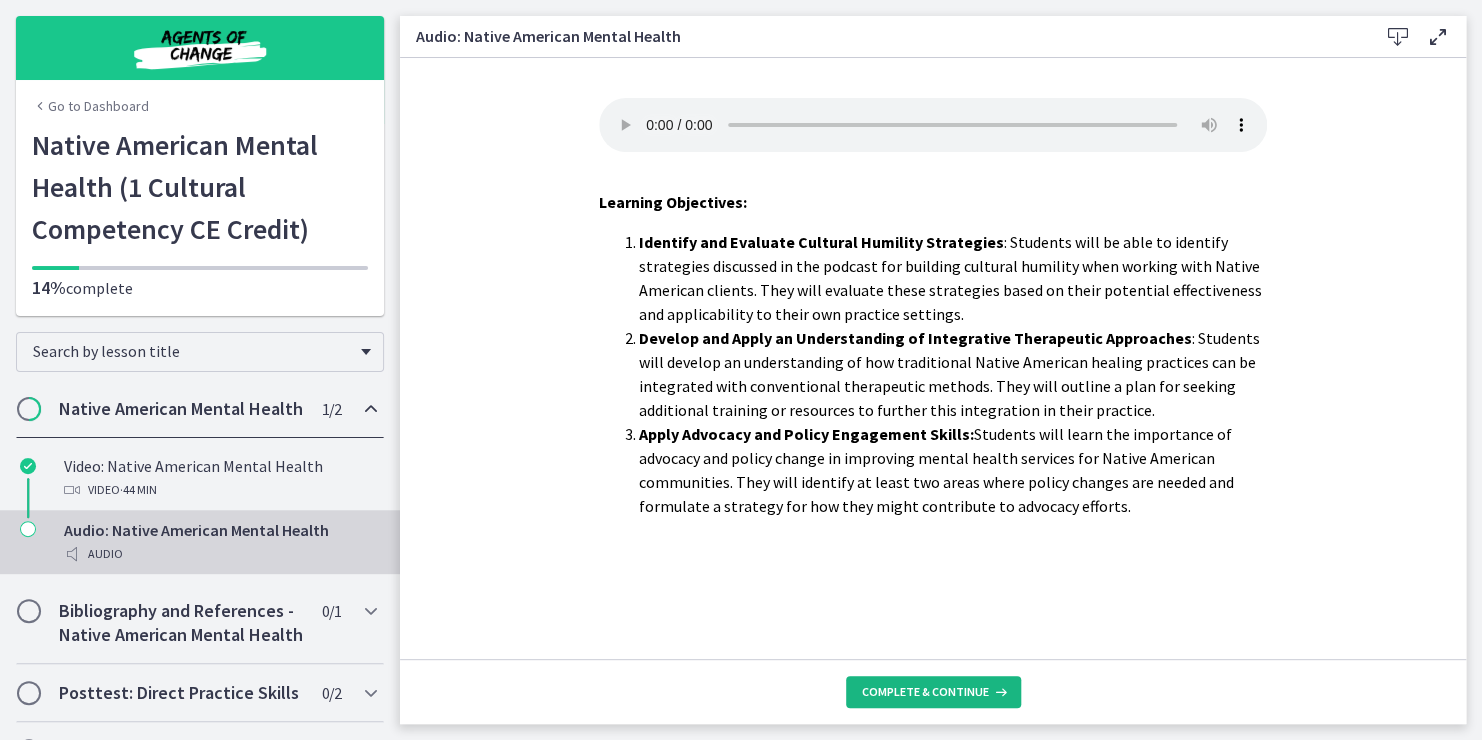 click on "Complete & continue" at bounding box center (925, 692) 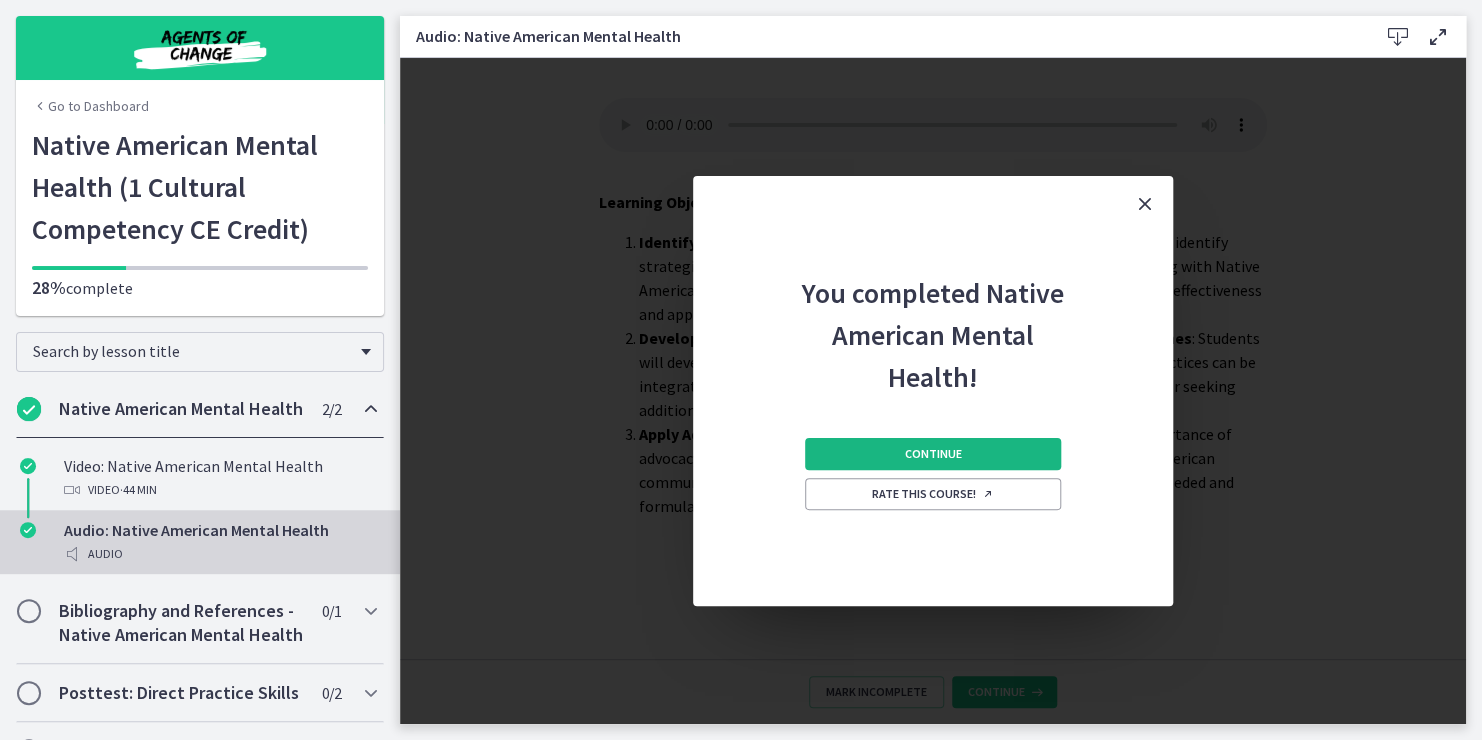 click on "Continue" at bounding box center (933, 454) 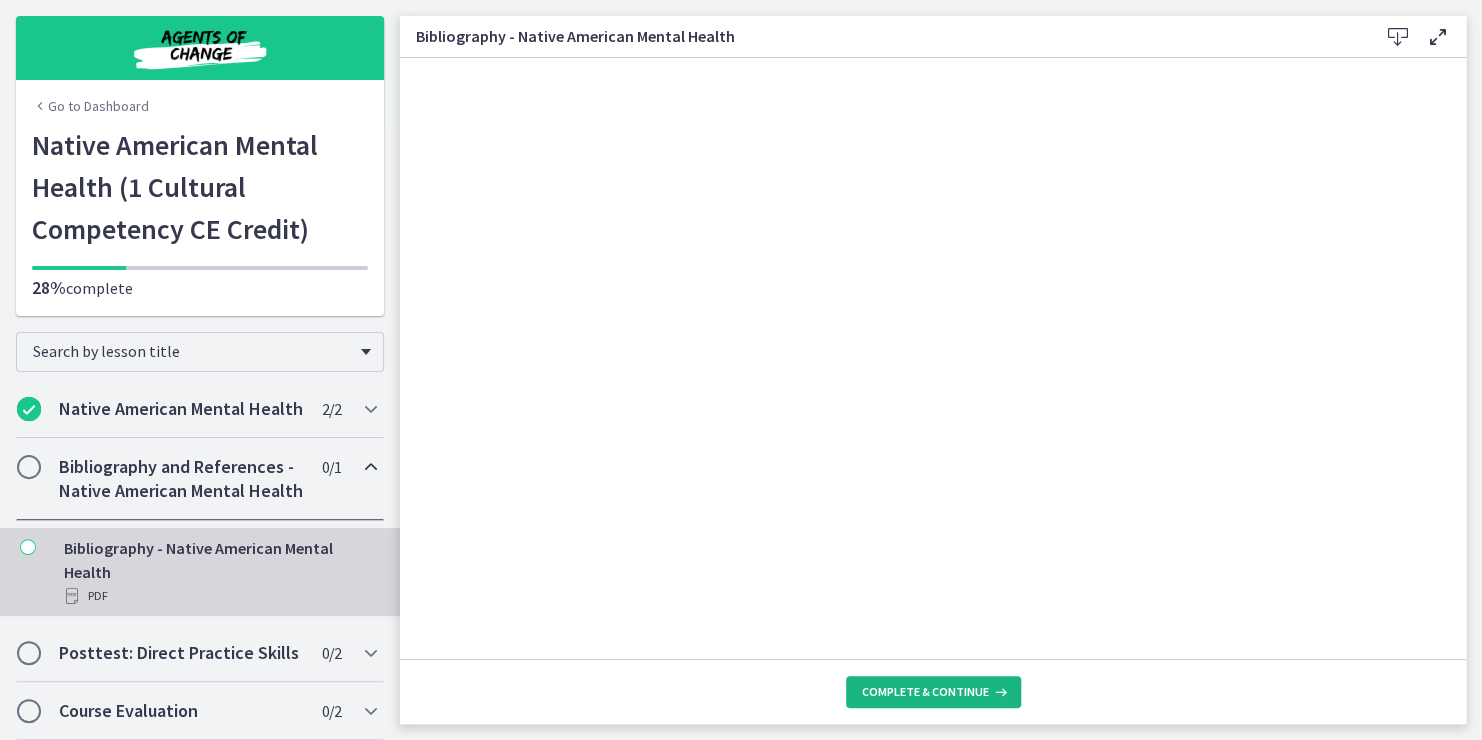 click on "Complete & continue" at bounding box center [925, 692] 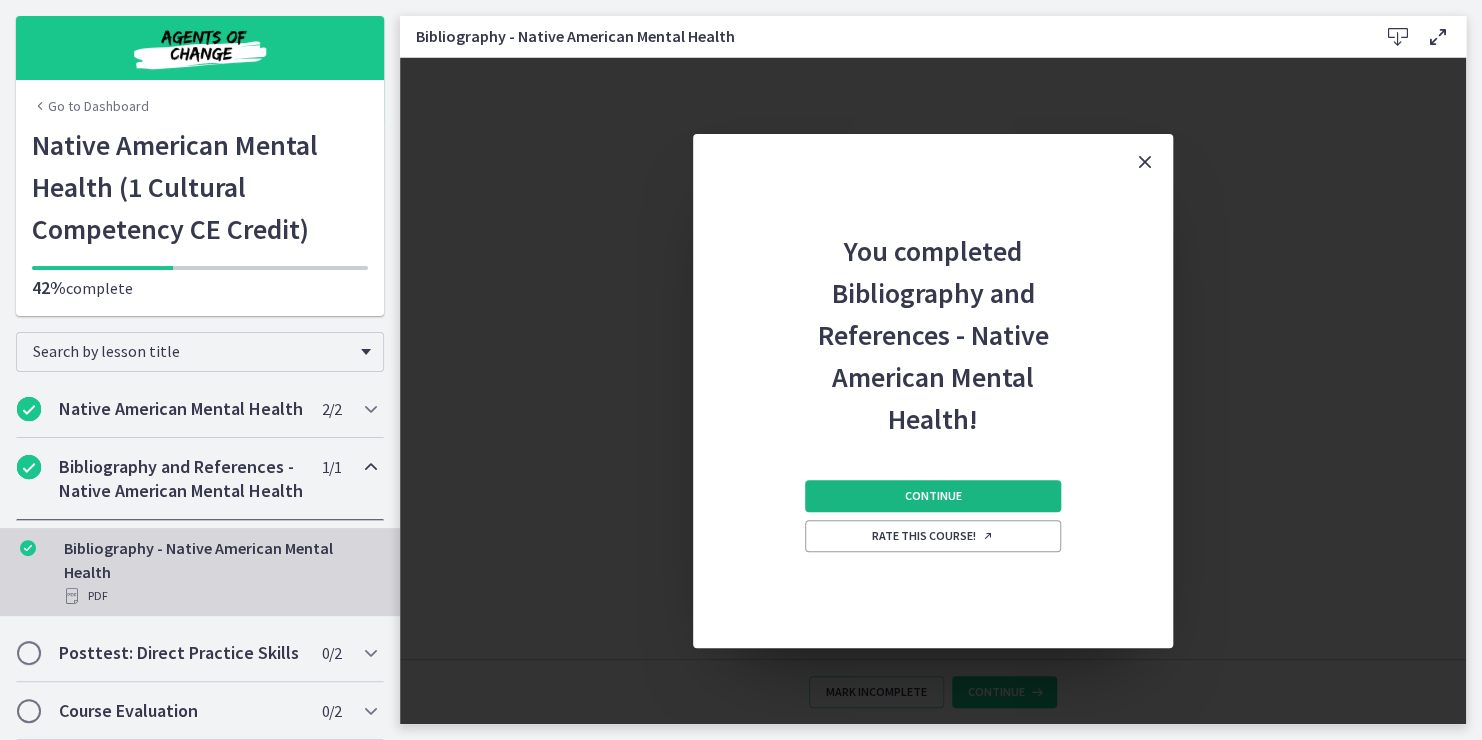 click on "Continue" at bounding box center (933, 496) 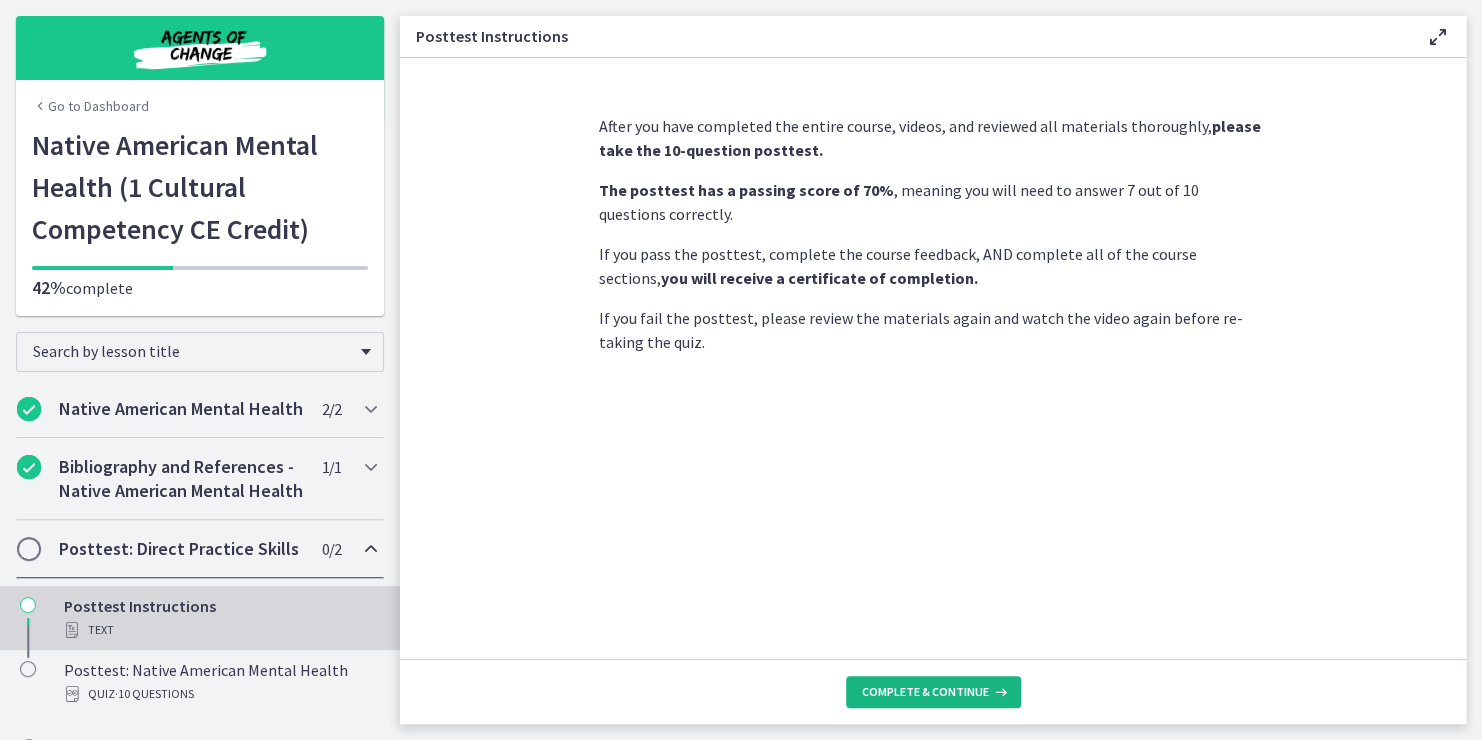 click on "Complete & continue" at bounding box center (925, 692) 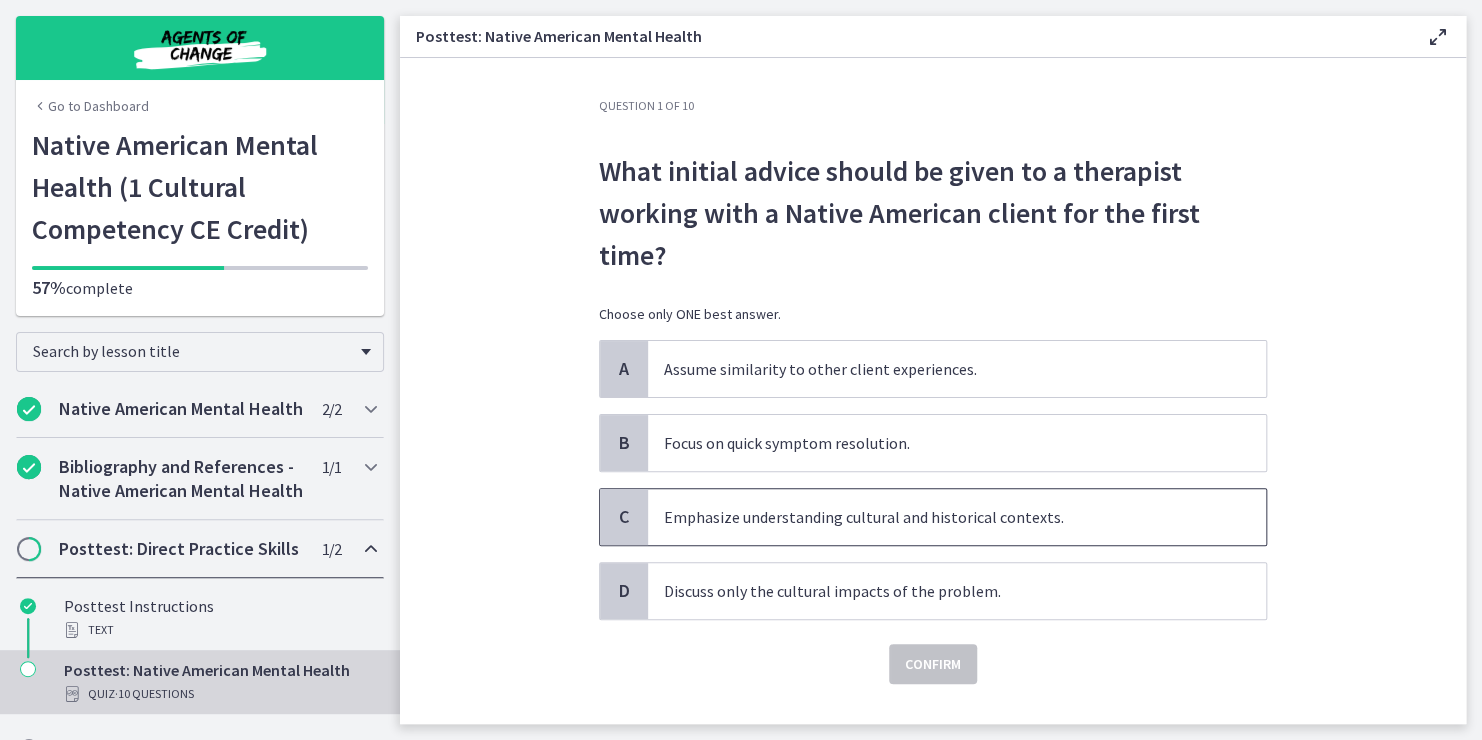 click on "Emphasize understanding cultural and historical contexts." at bounding box center [957, 517] 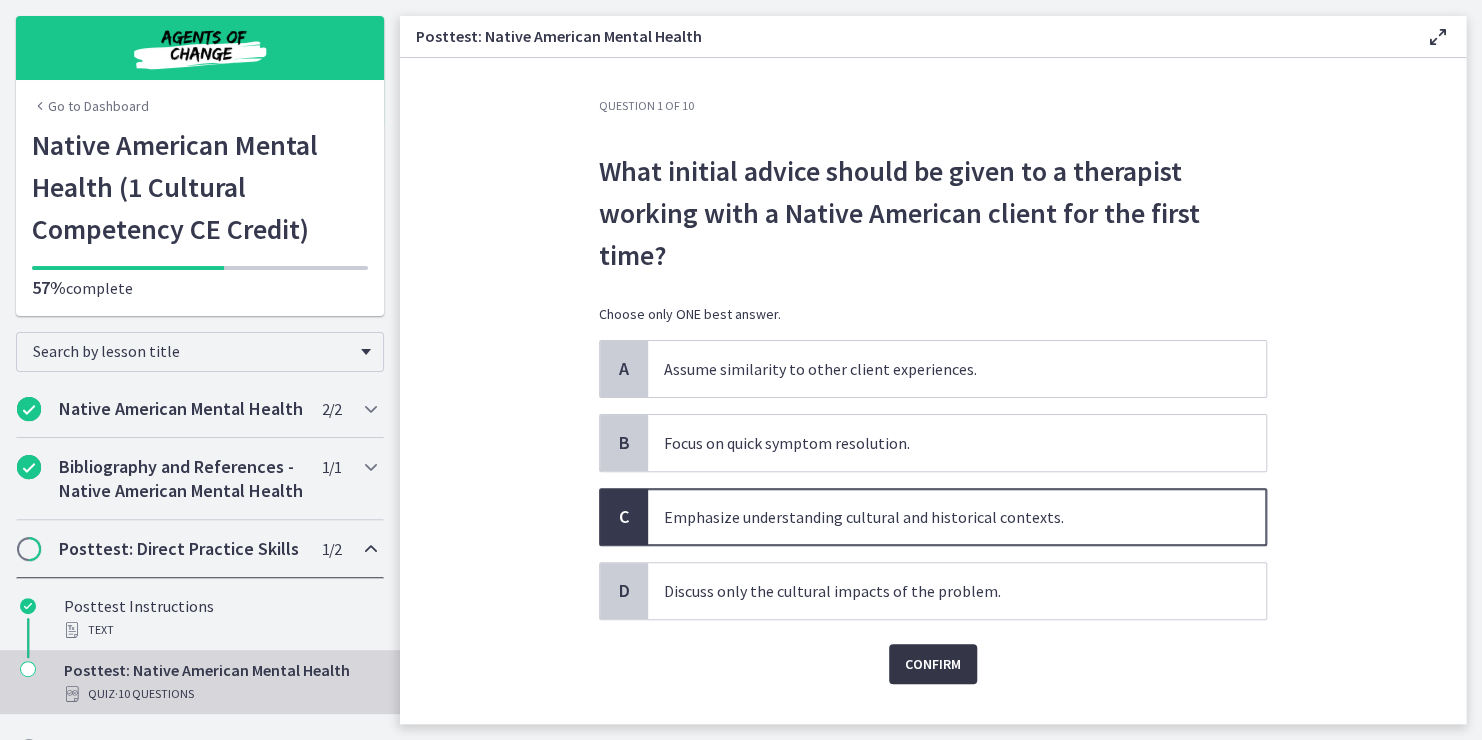 click on "Confirm" at bounding box center [933, 664] 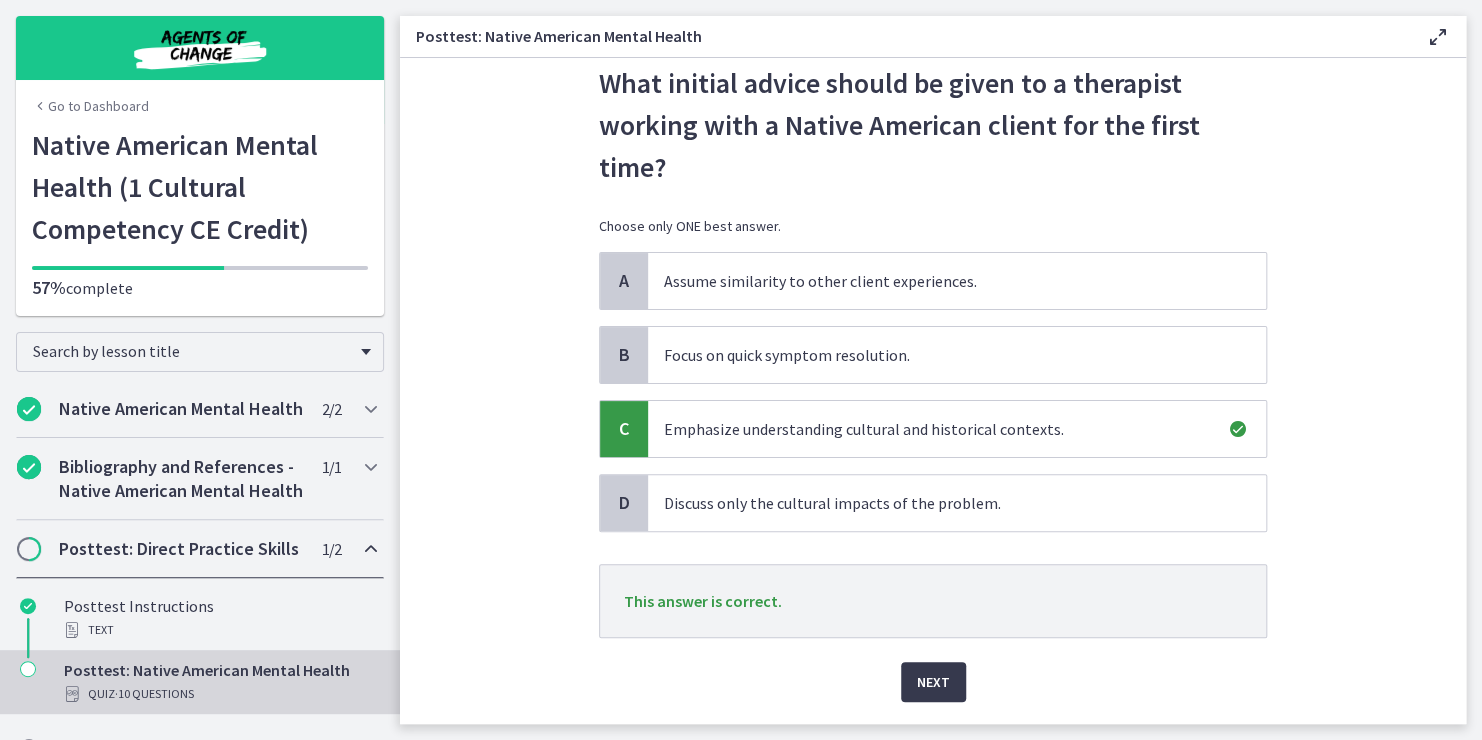 scroll, scrollTop: 101, scrollLeft: 0, axis: vertical 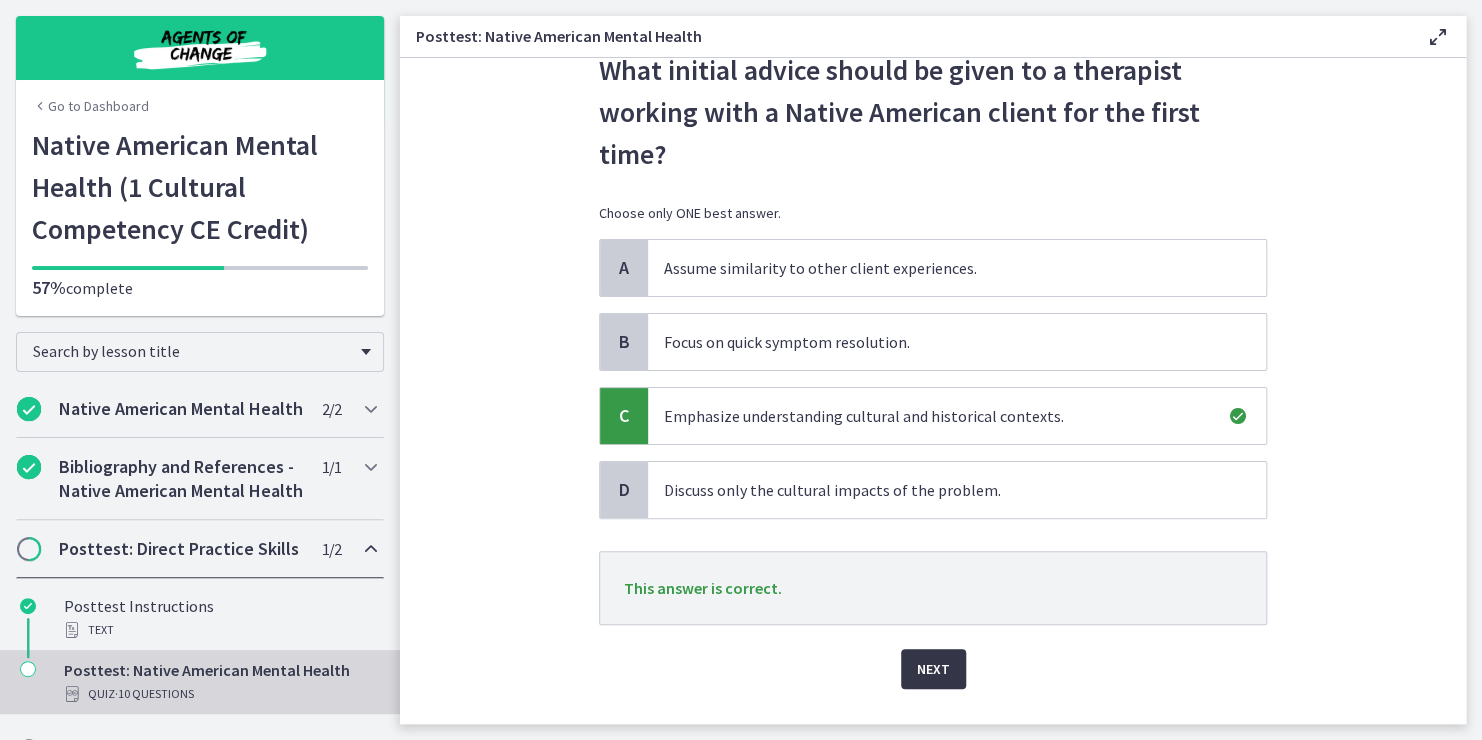 click on "Next" at bounding box center (933, 669) 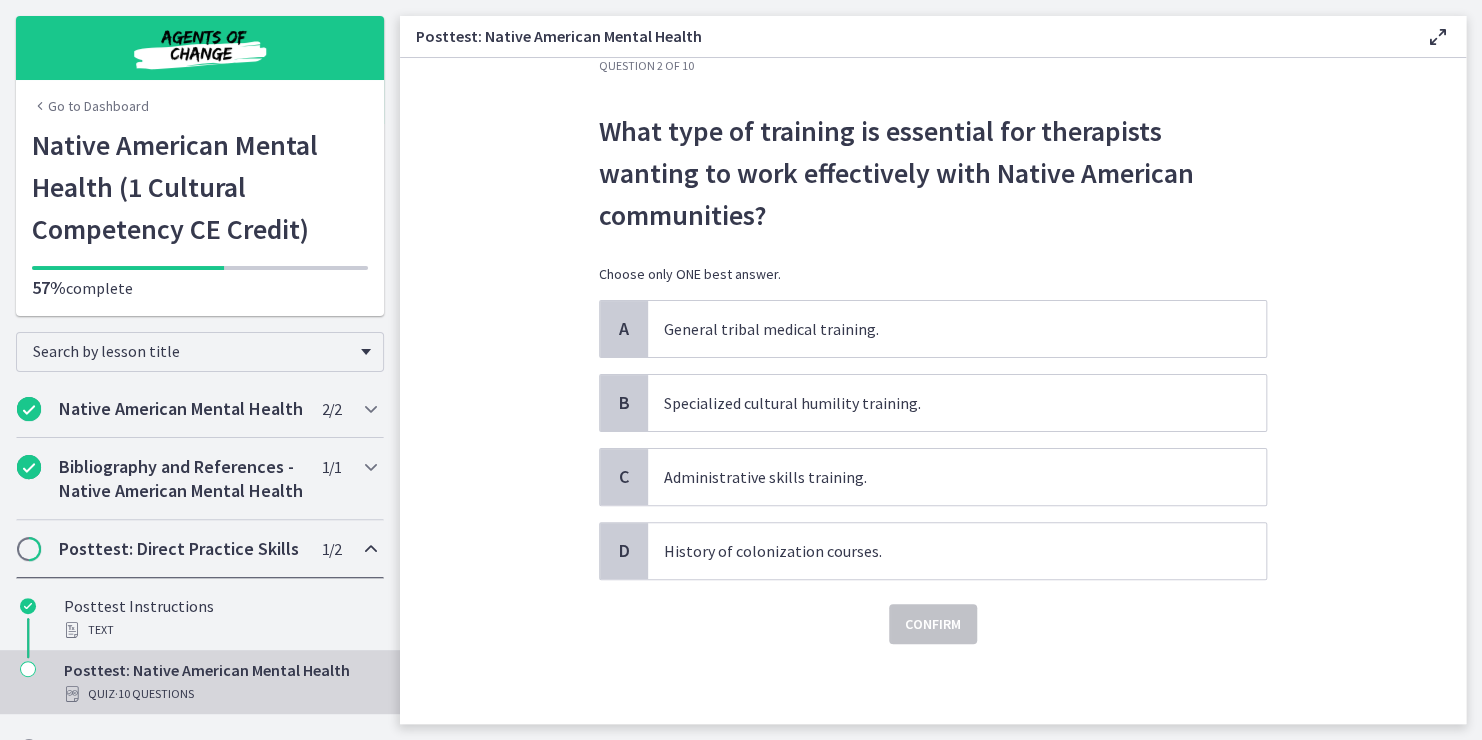 scroll, scrollTop: 0, scrollLeft: 0, axis: both 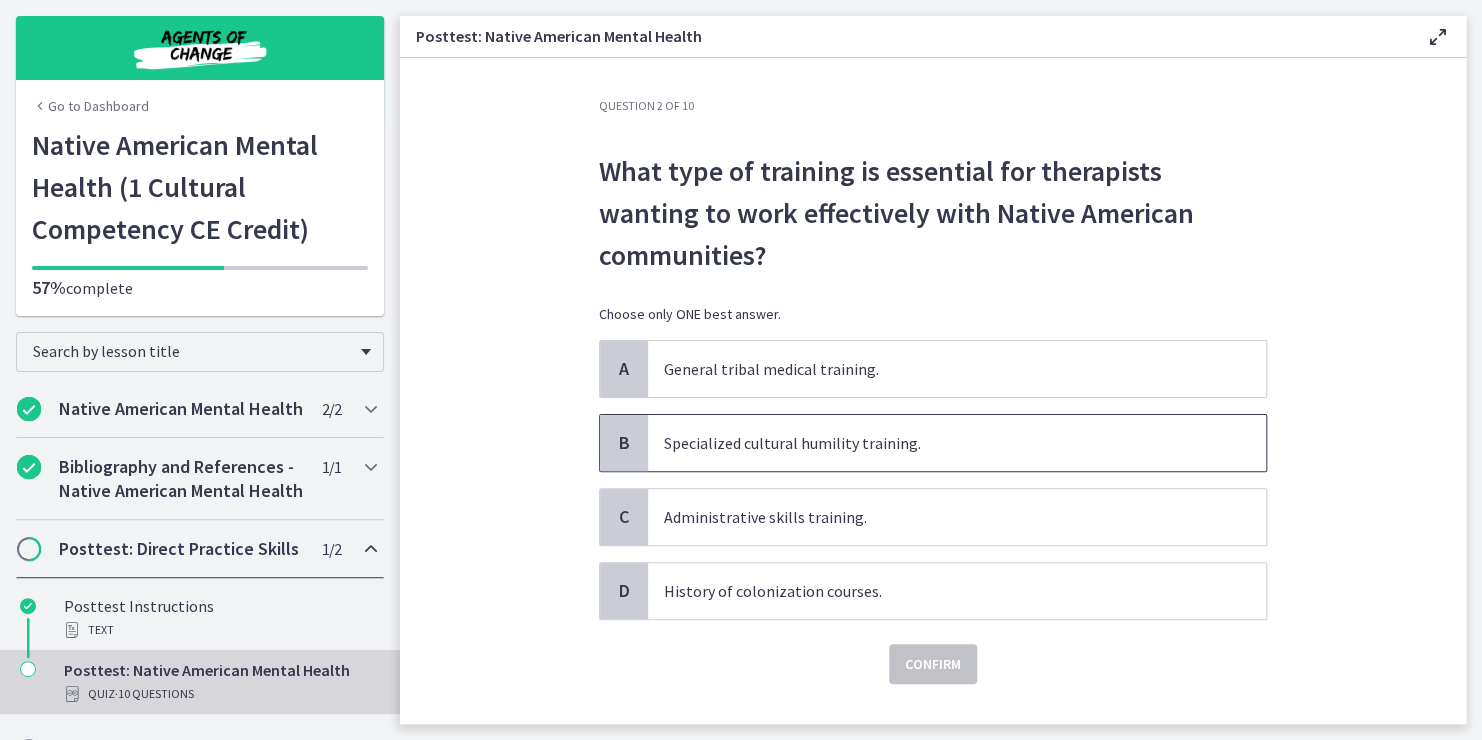 click on "Specialized cultural humility training." at bounding box center (937, 443) 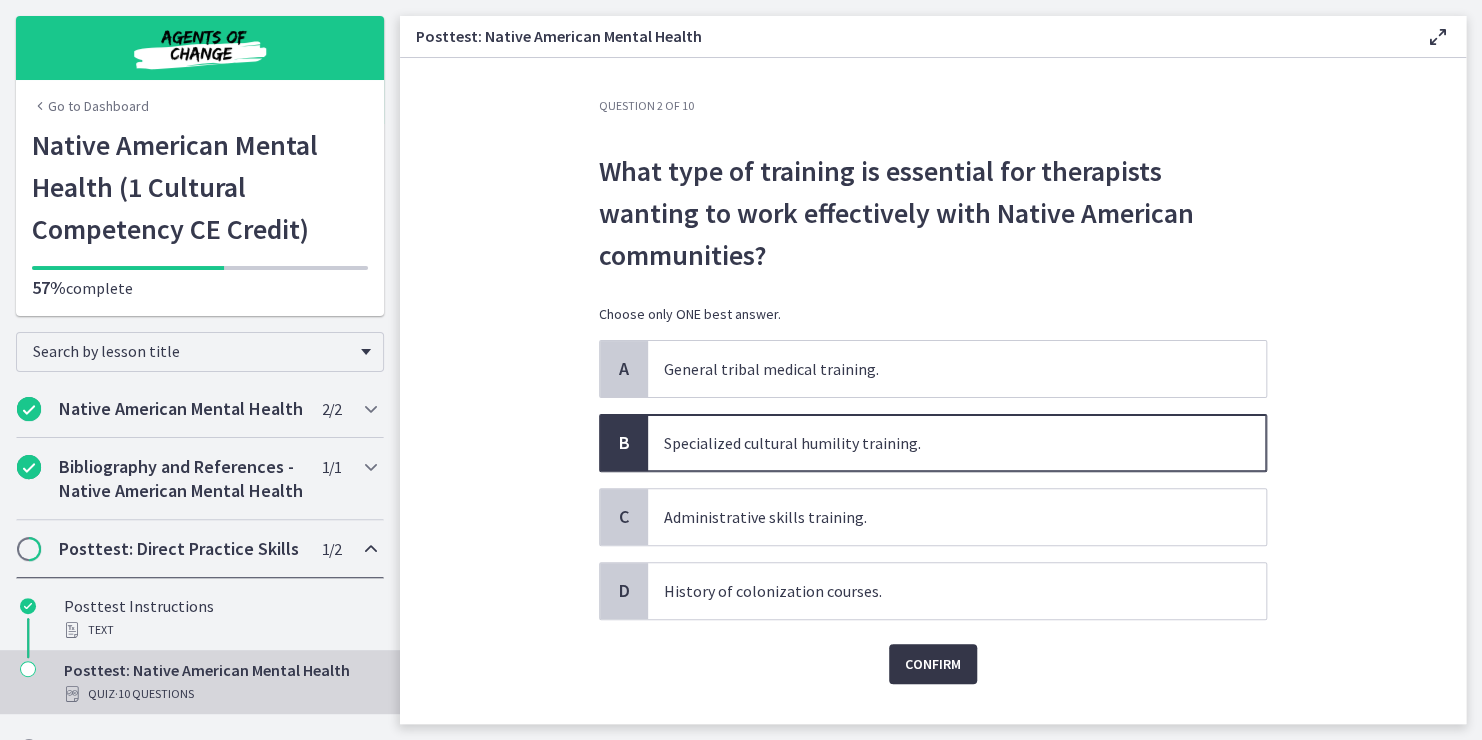 click on "Confirm" at bounding box center [933, 664] 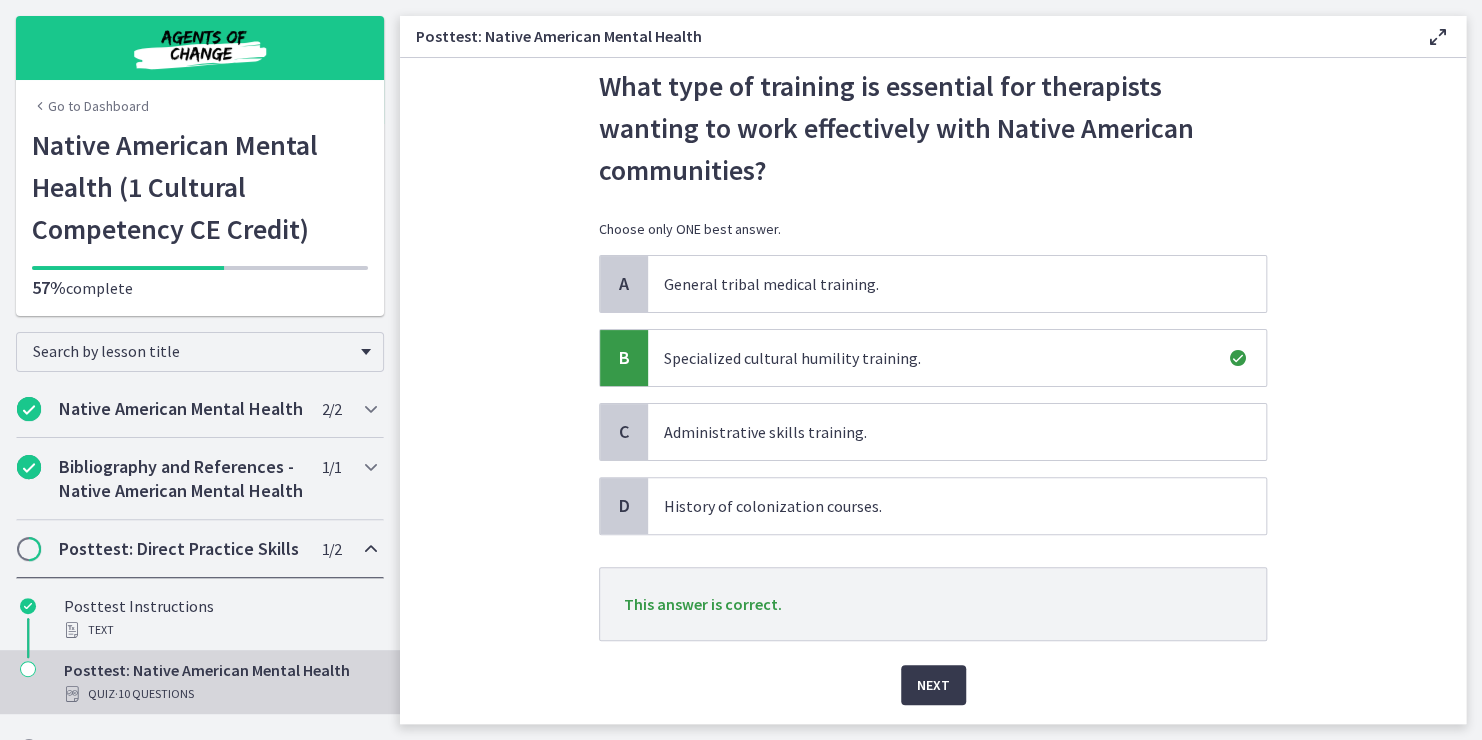 scroll, scrollTop: 101, scrollLeft: 0, axis: vertical 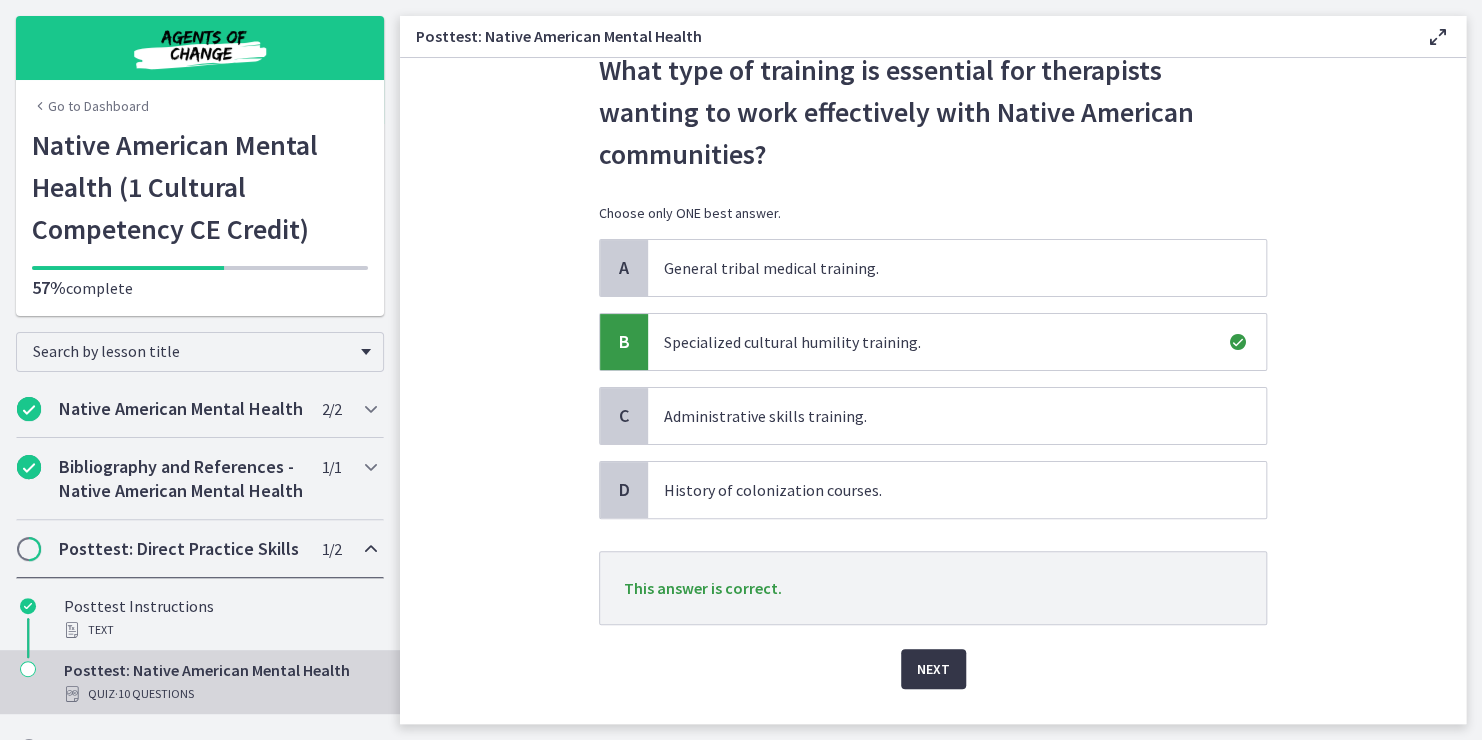 click on "Next" at bounding box center (933, 669) 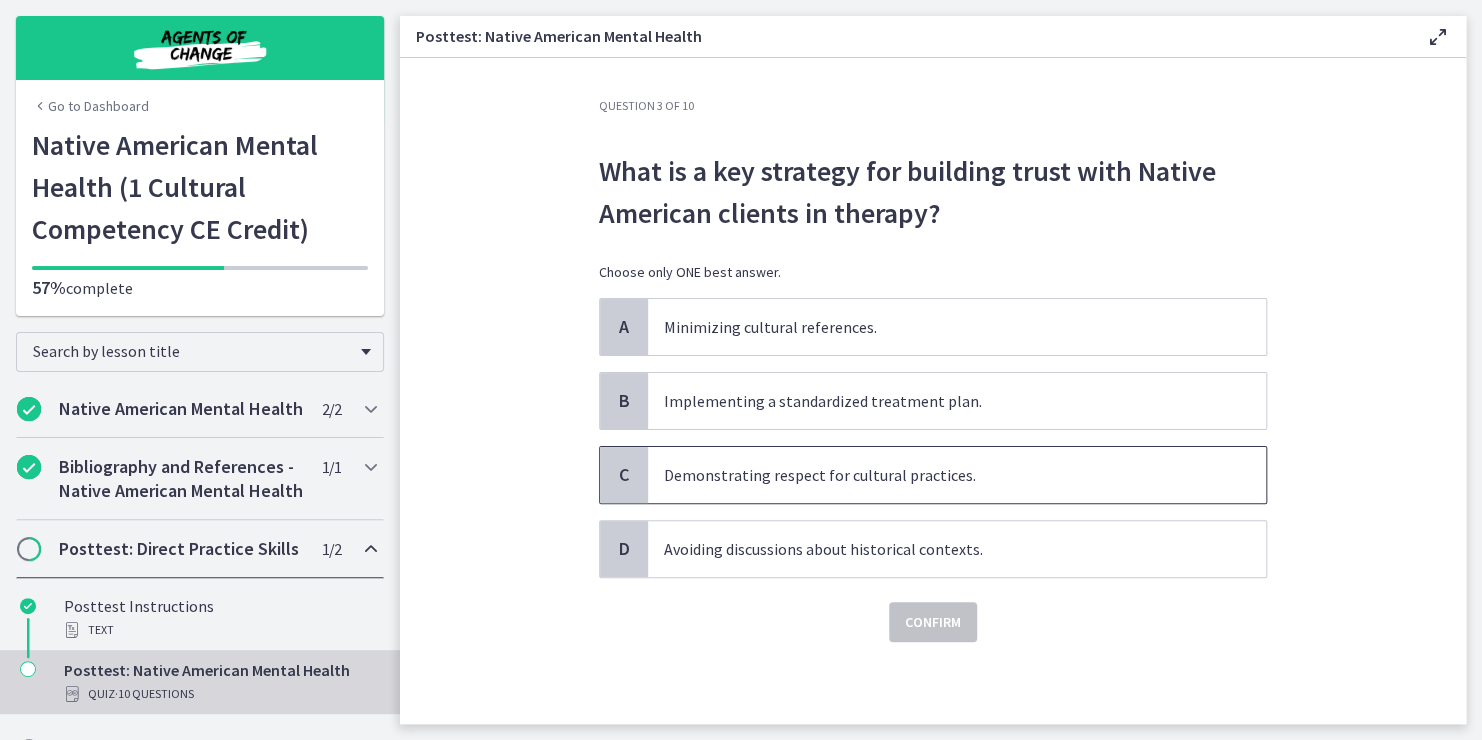 click on "Demonstrating respect for cultural practices." at bounding box center (957, 475) 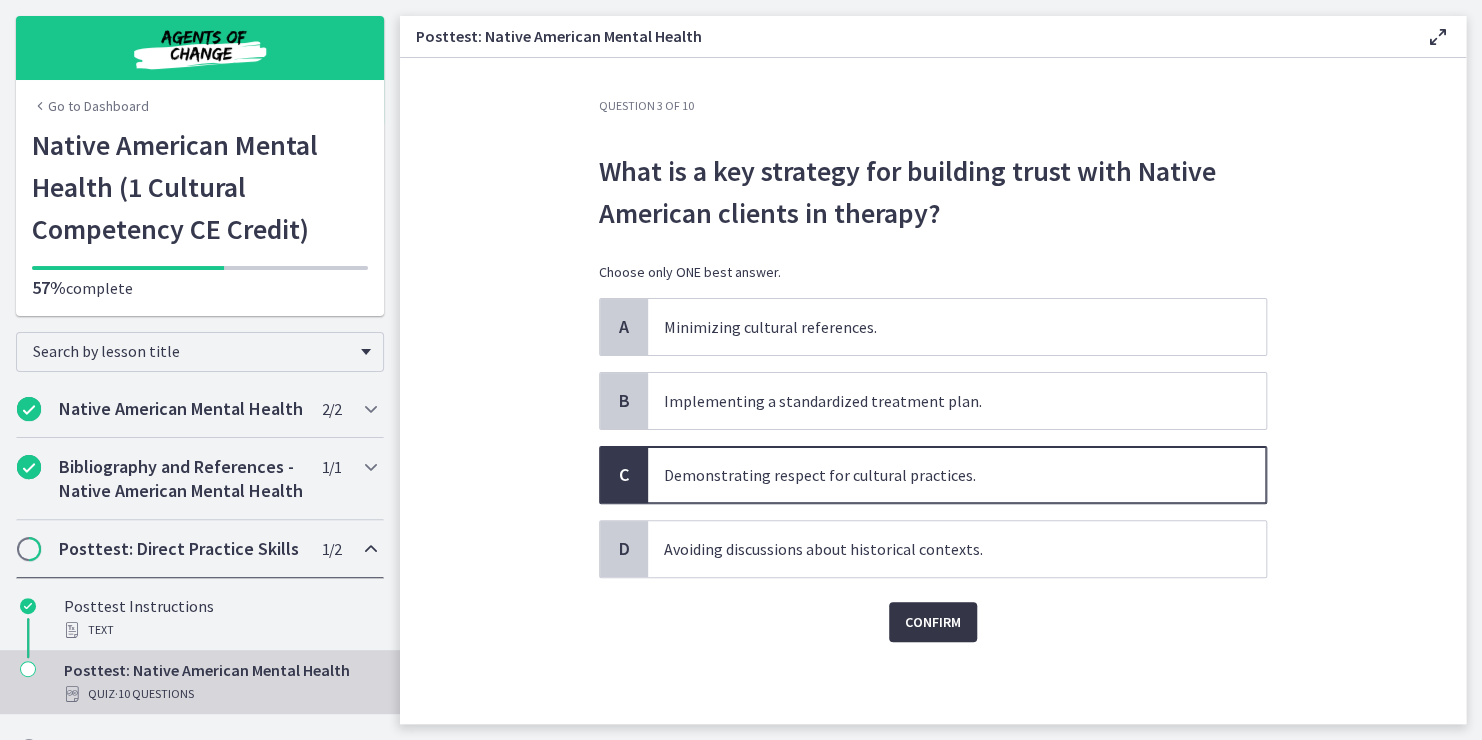 click on "Confirm" at bounding box center [933, 622] 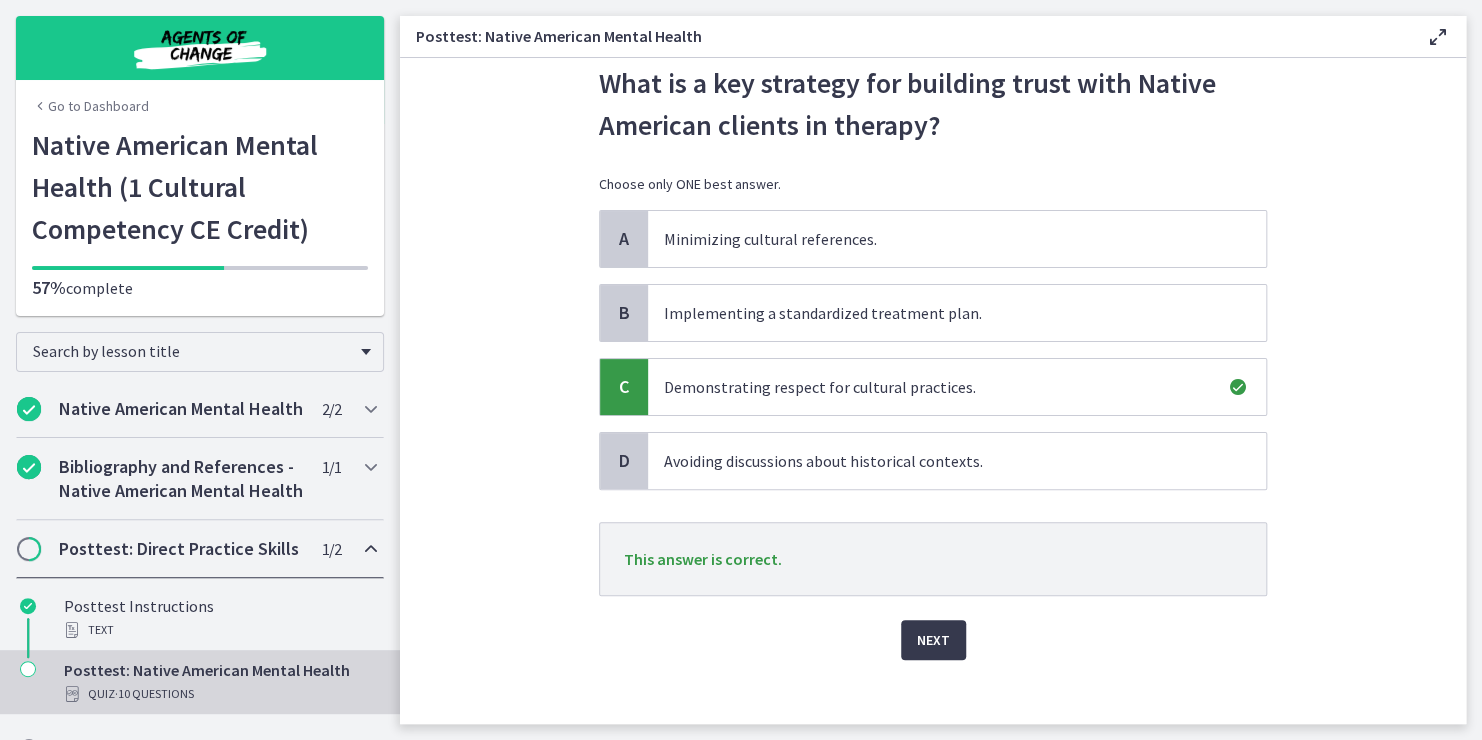scroll, scrollTop: 101, scrollLeft: 0, axis: vertical 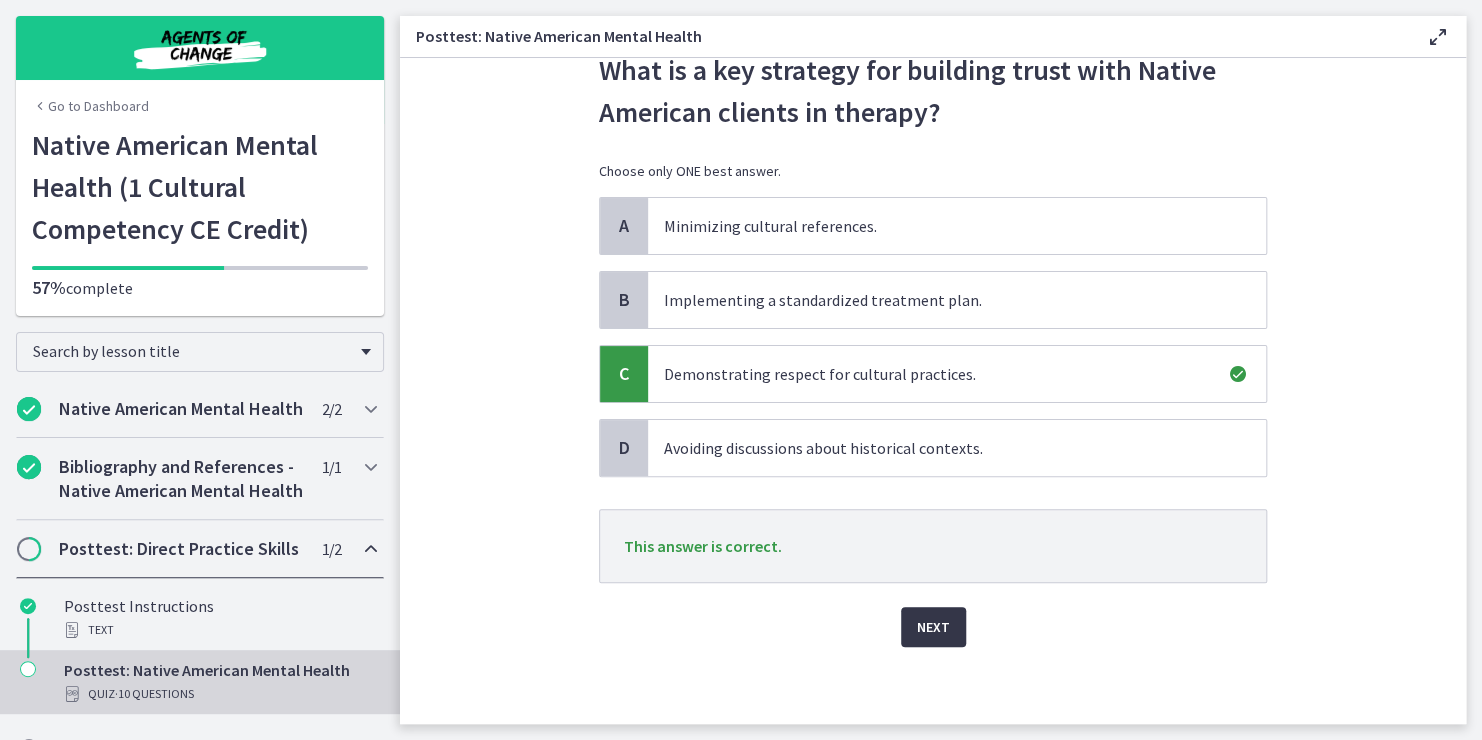 click on "Next" at bounding box center (933, 627) 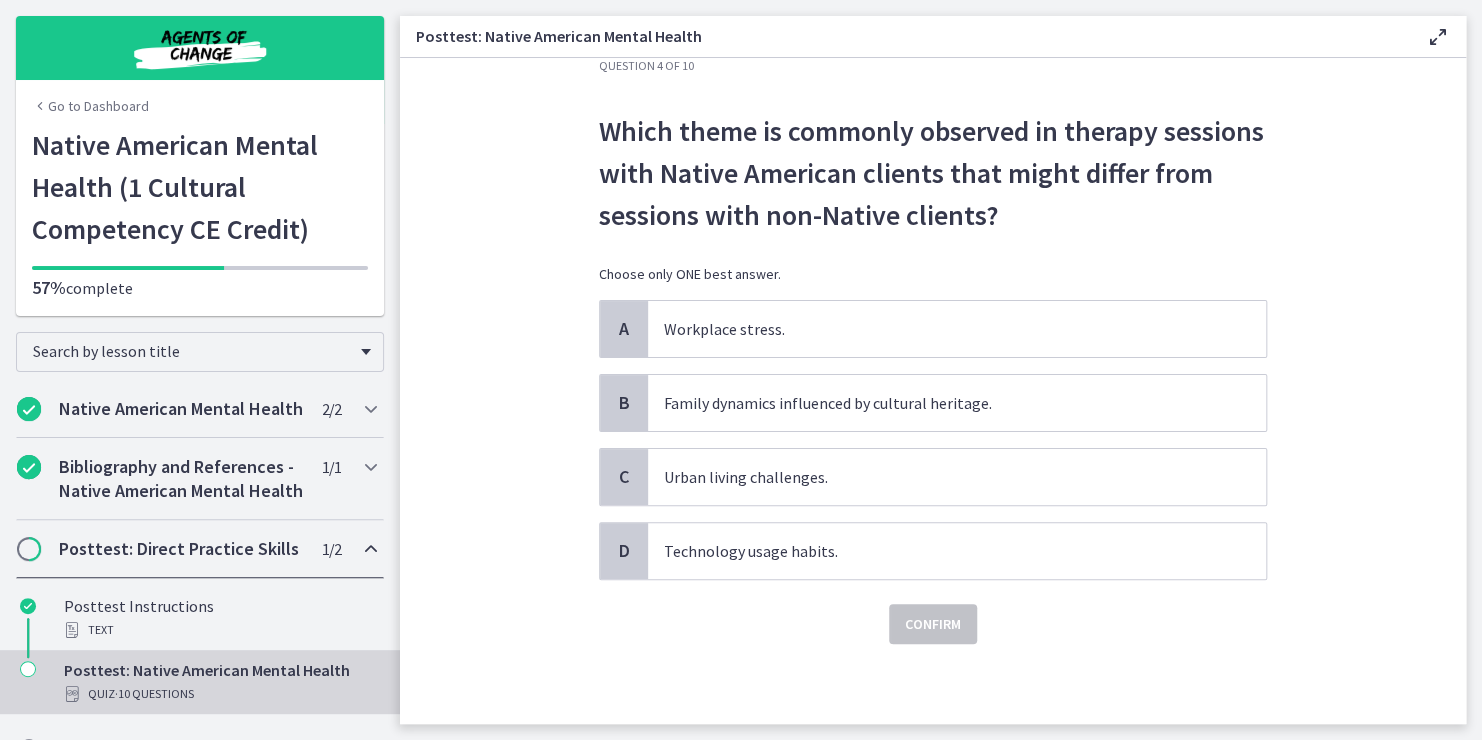 scroll, scrollTop: 0, scrollLeft: 0, axis: both 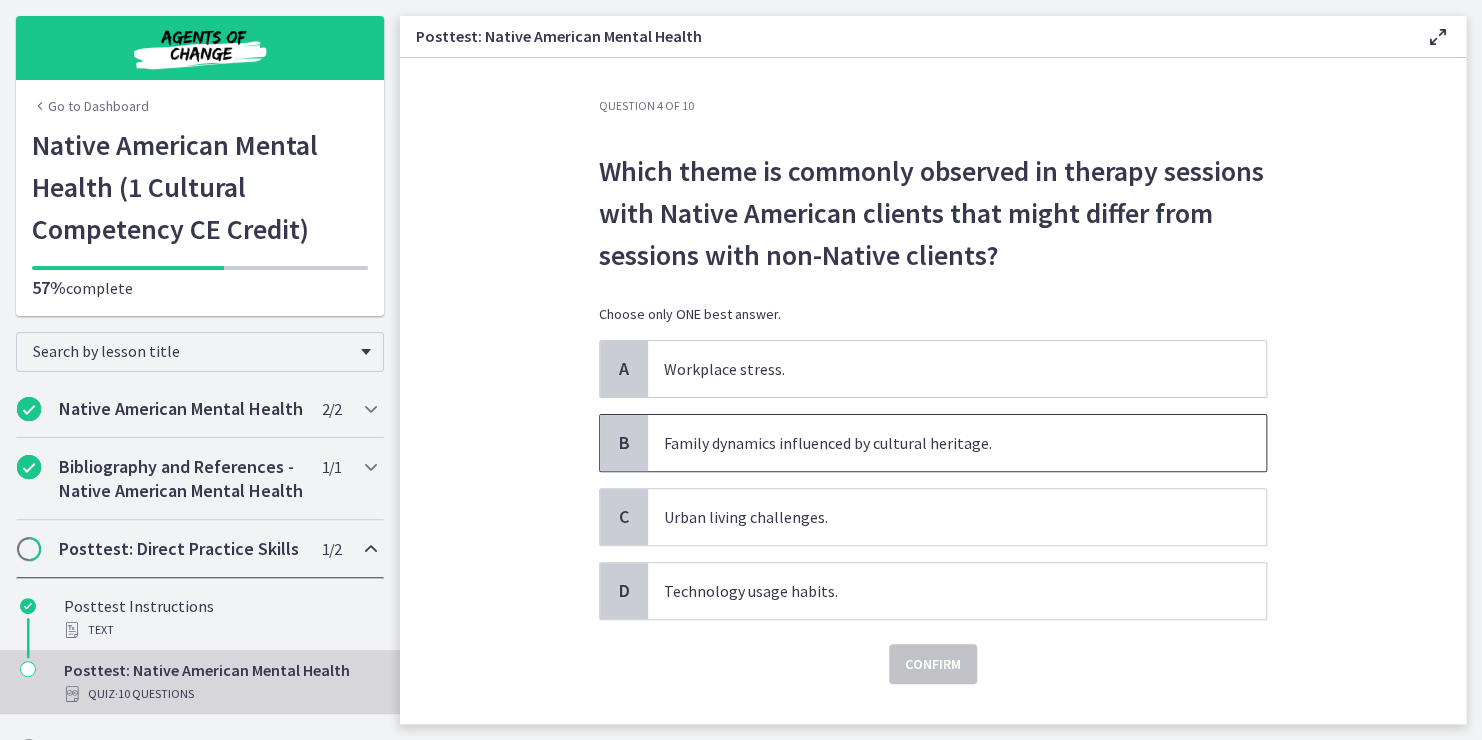 click on "Family dynamics influenced by cultural heritage." at bounding box center (937, 443) 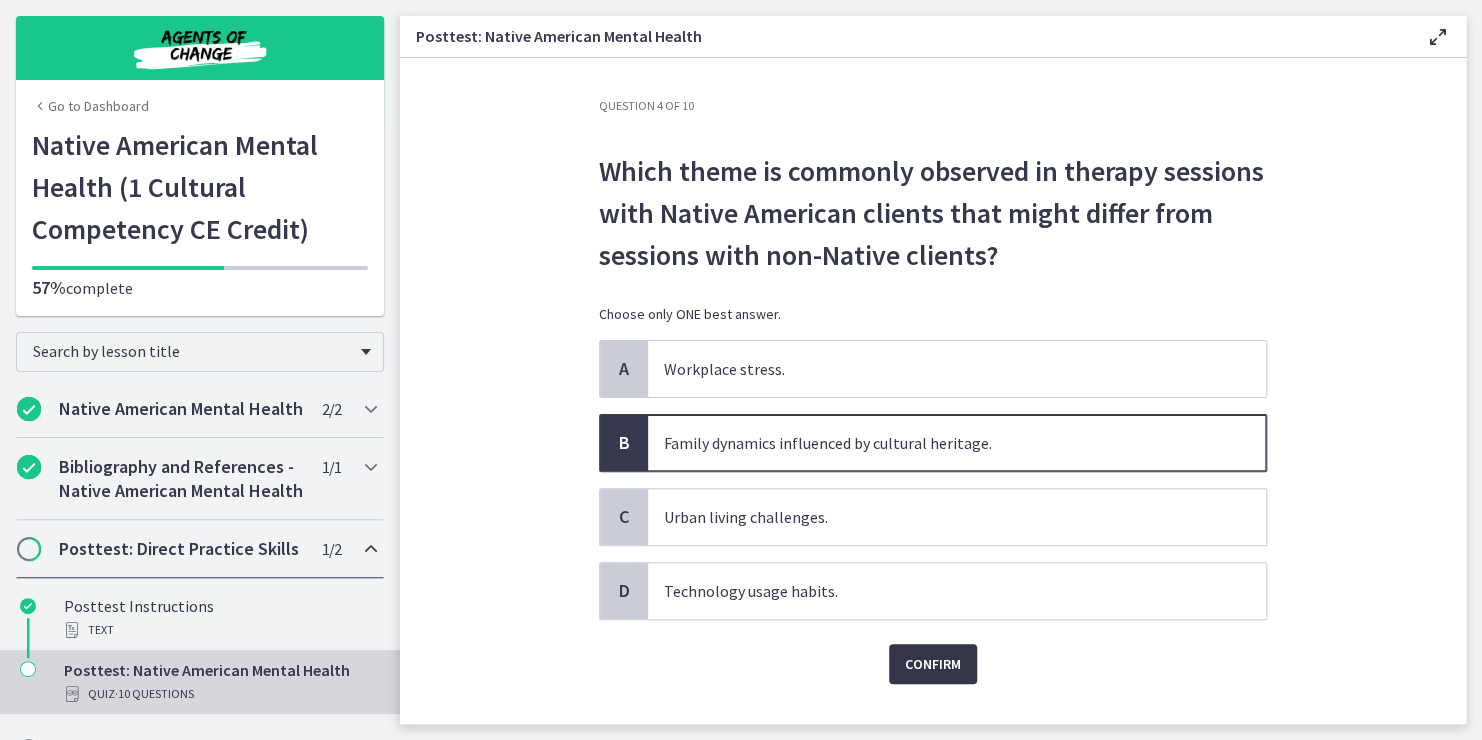 click on "Confirm" at bounding box center [933, 664] 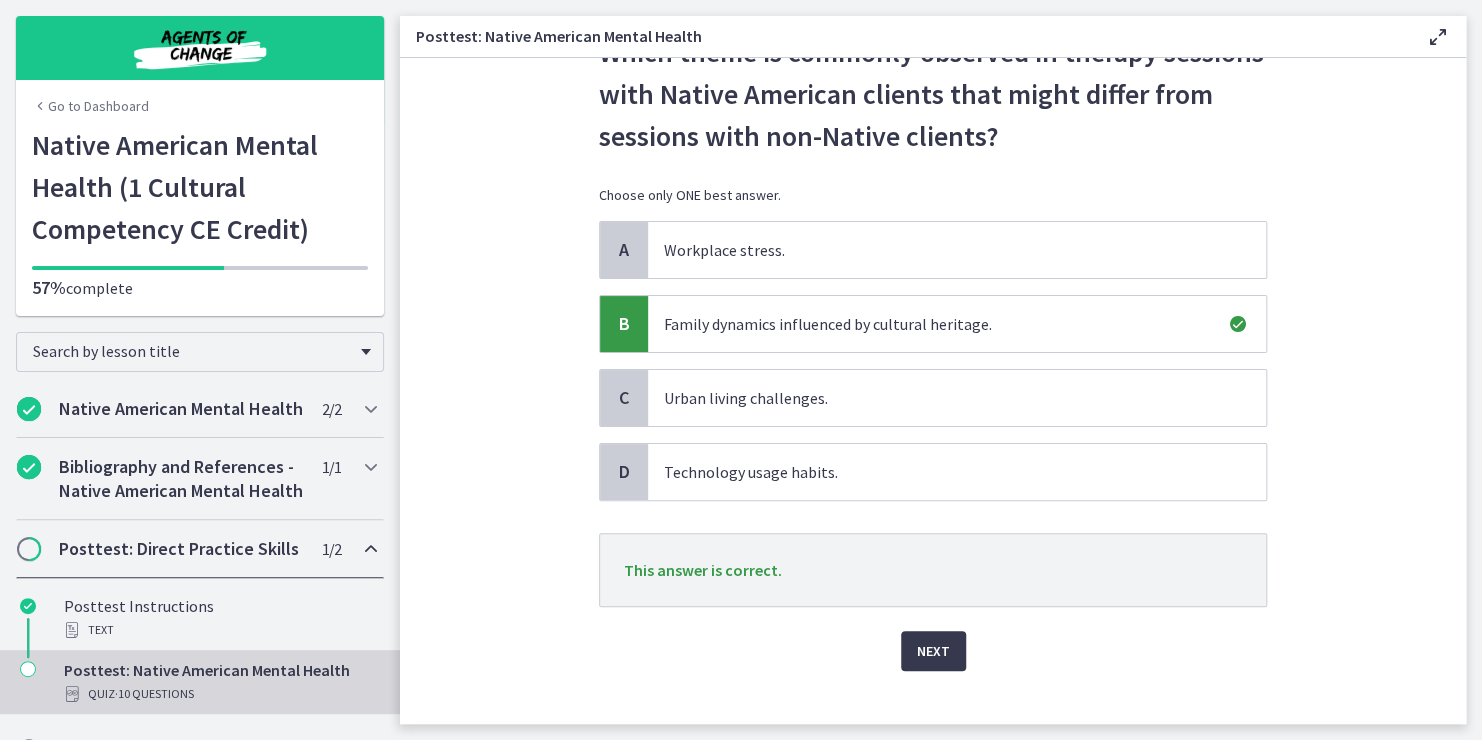 scroll, scrollTop: 120, scrollLeft: 0, axis: vertical 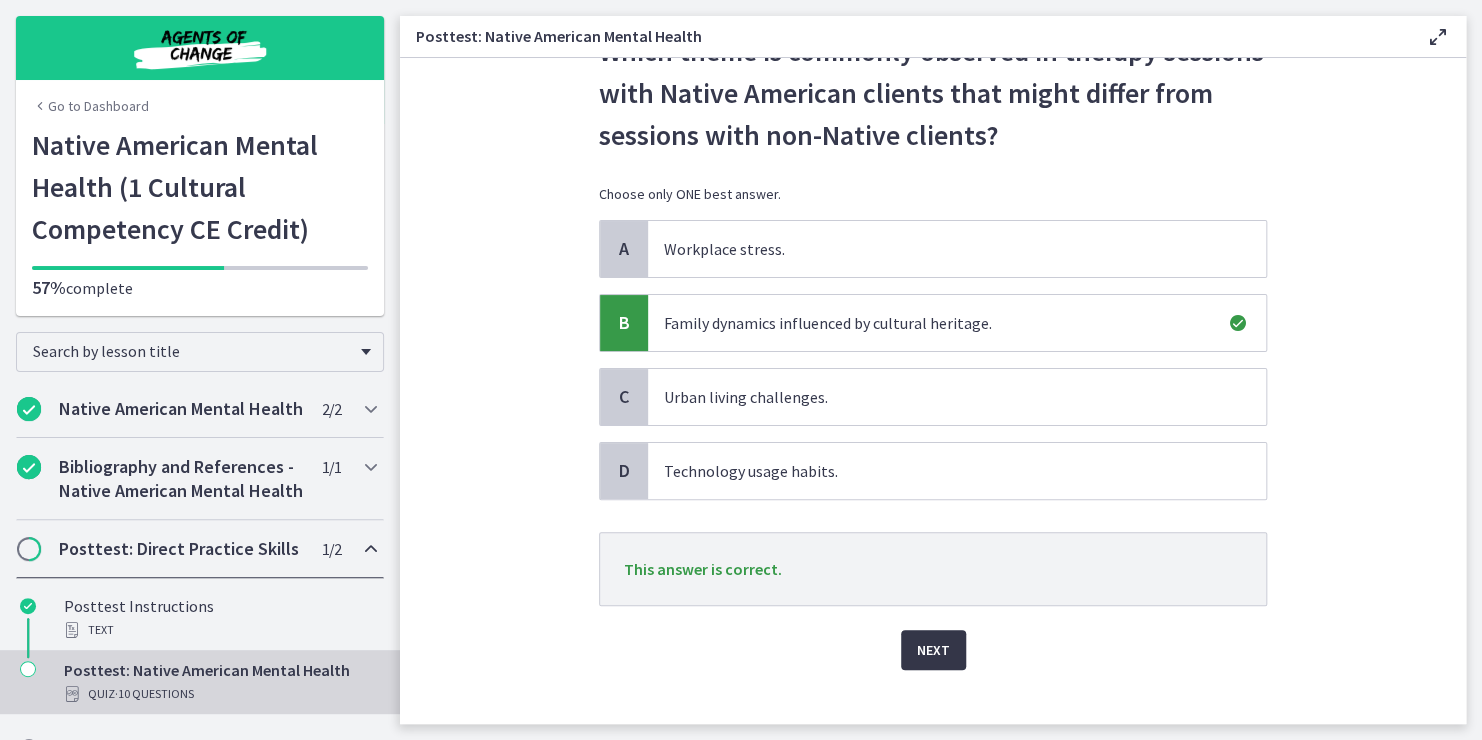 click on "Next" at bounding box center [933, 650] 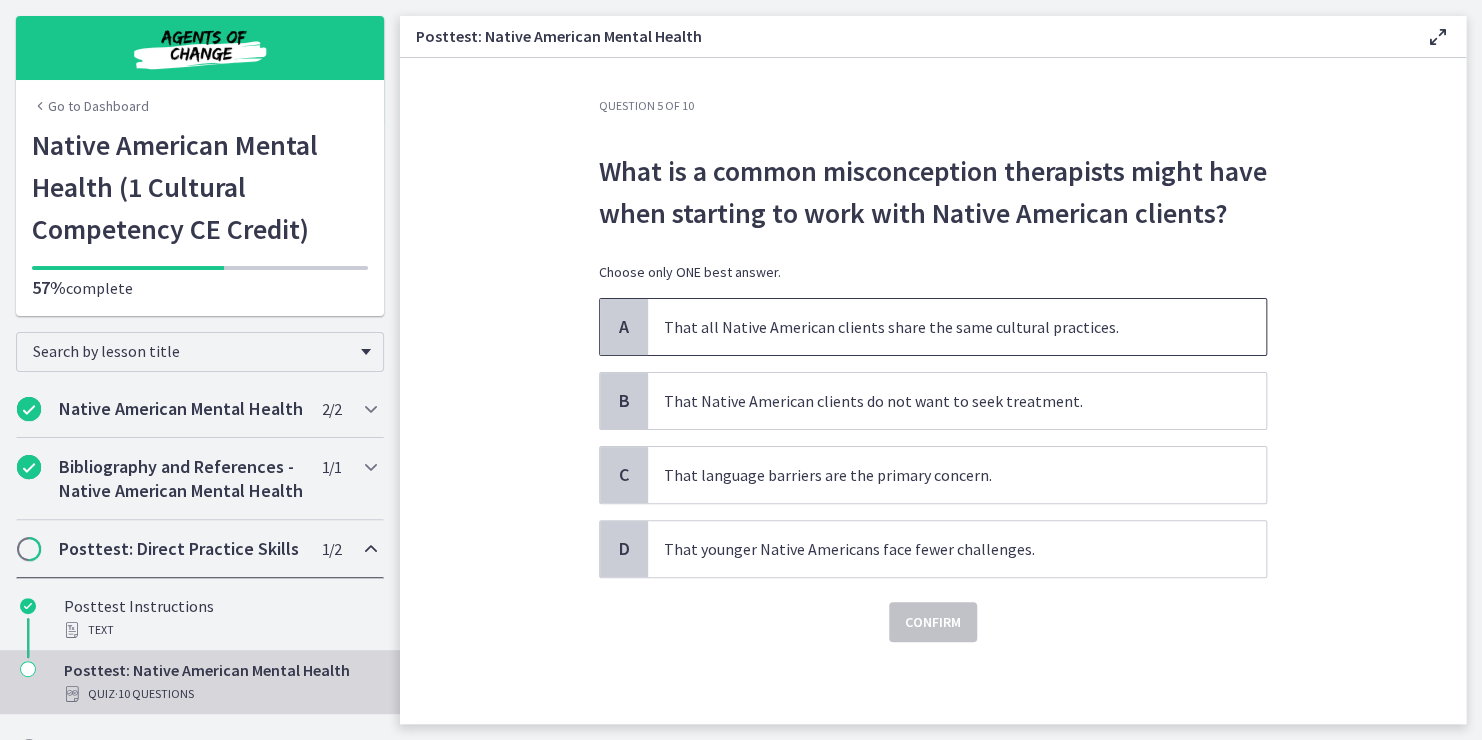 click on "That all Native American clients share the same cultural practices." at bounding box center [937, 327] 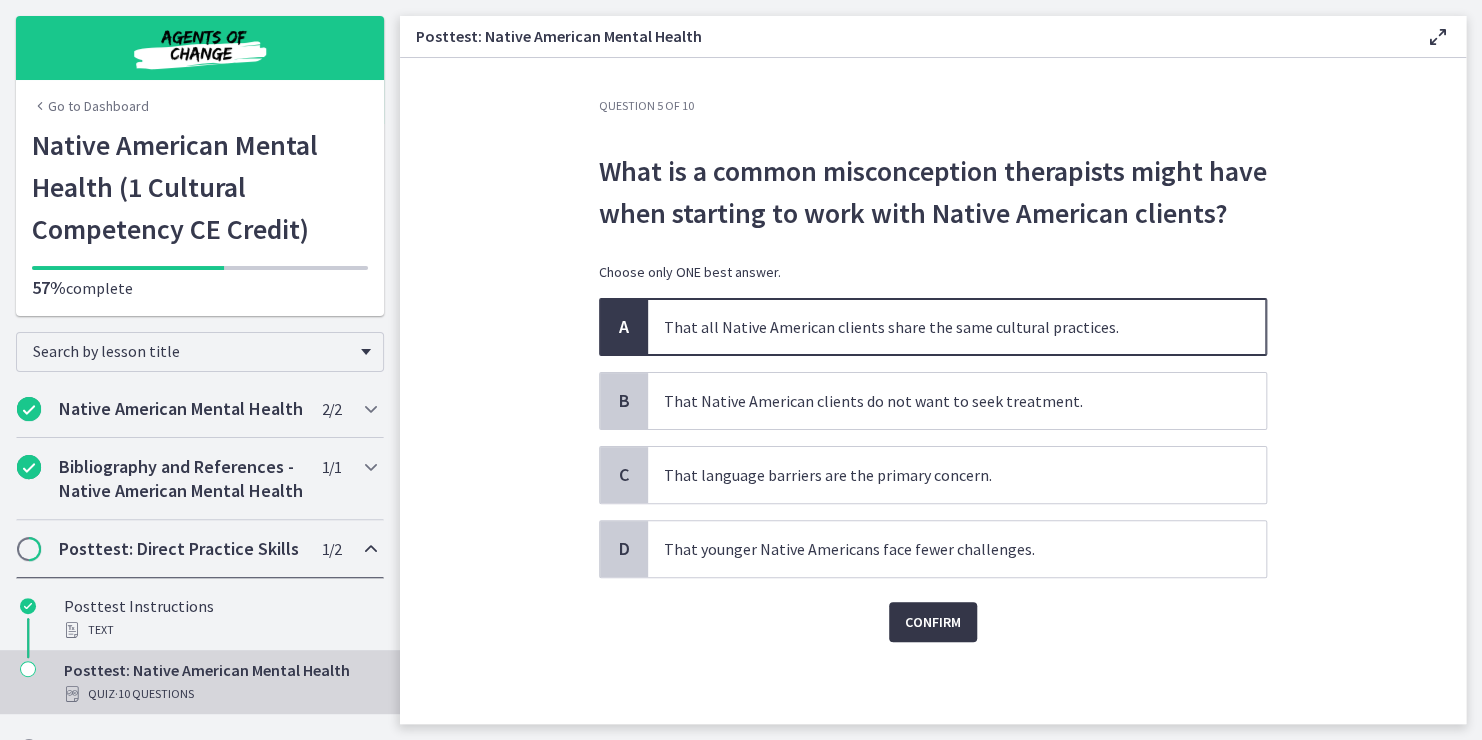 click on "Confirm" at bounding box center [933, 622] 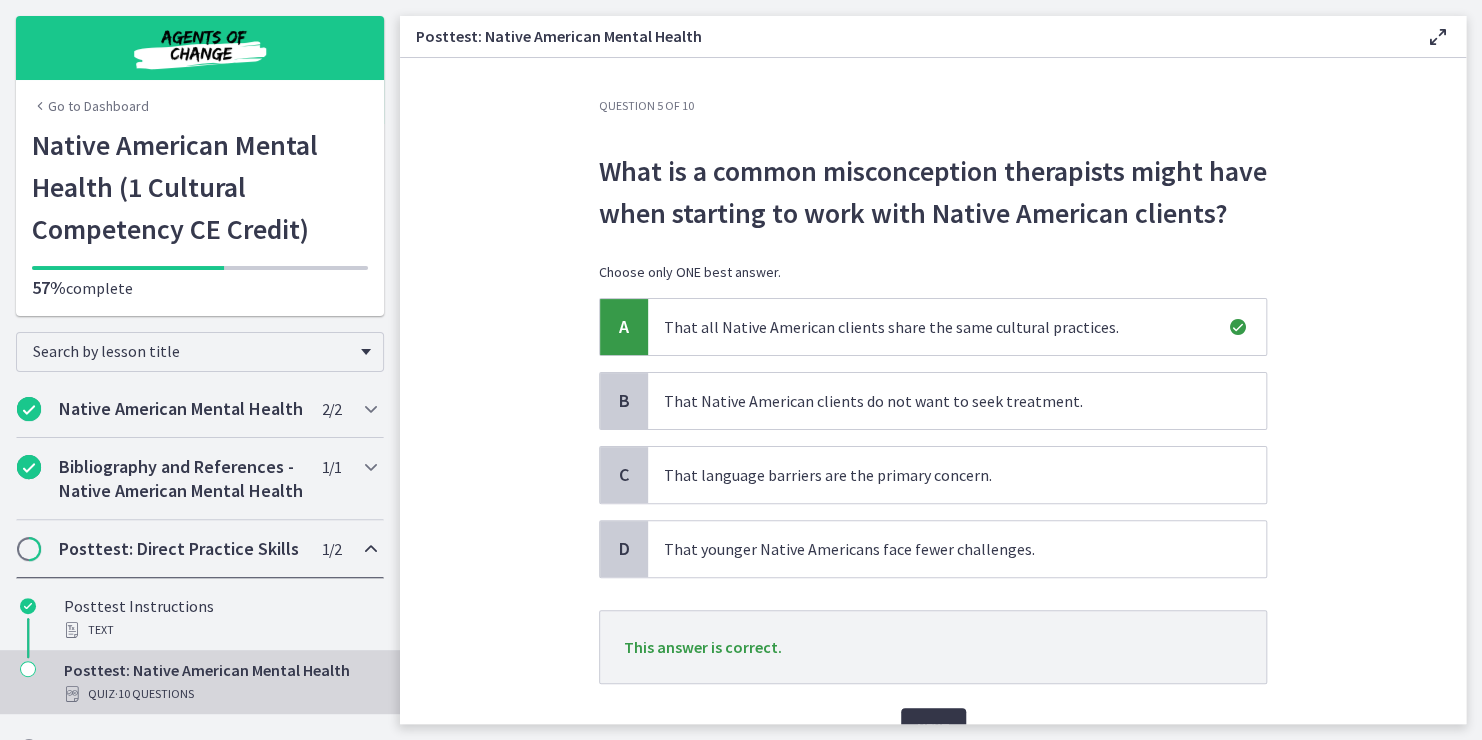 click on "Next" at bounding box center [933, 728] 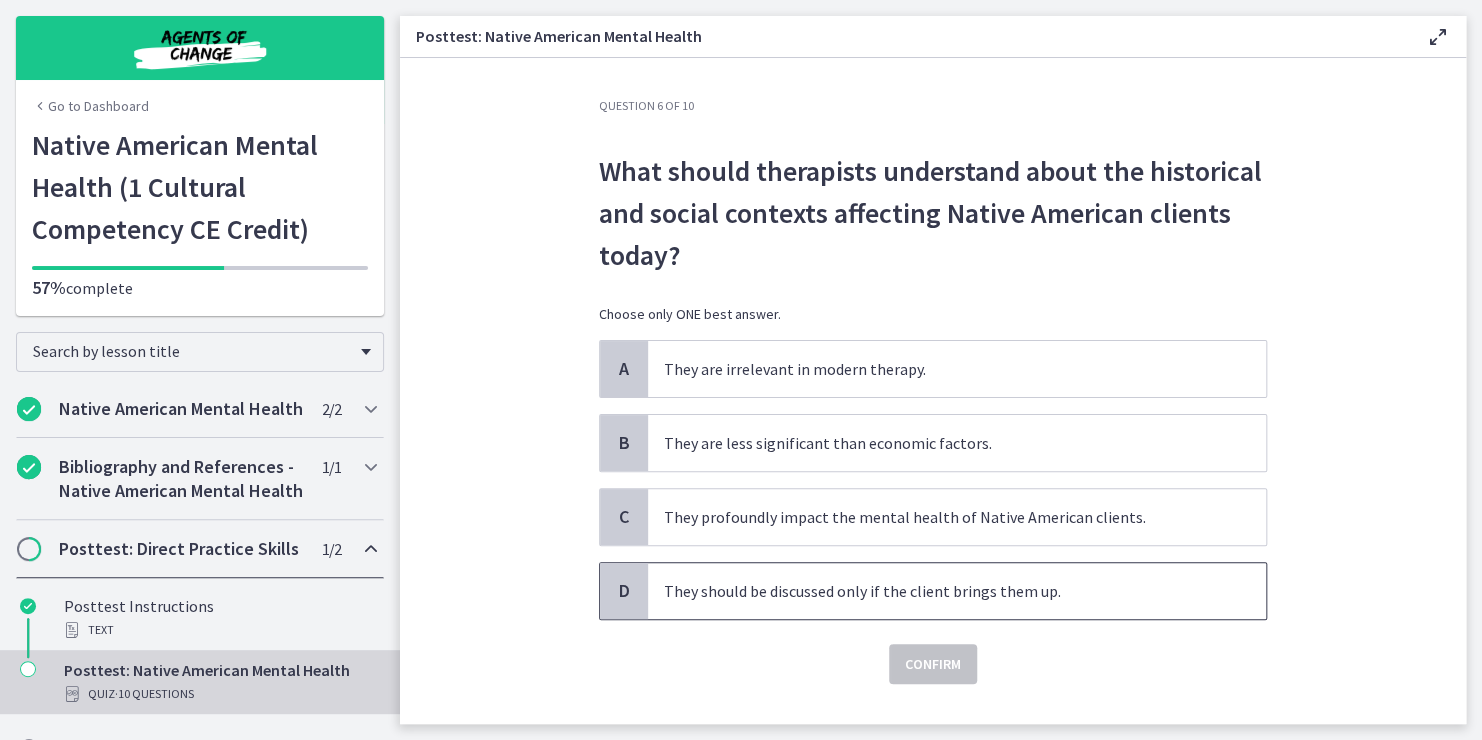 click on "They should be discussed only if the client brings them up." at bounding box center [937, 591] 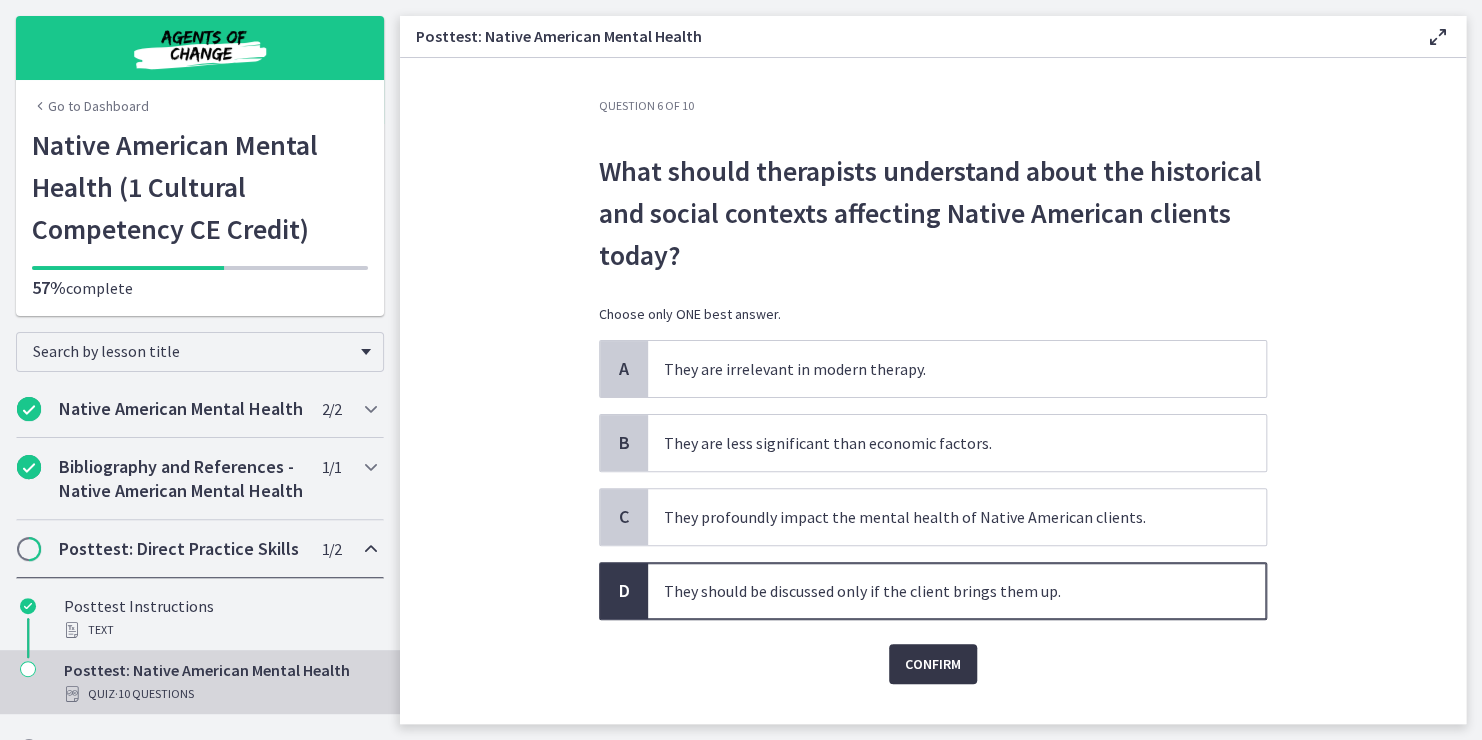 click on "Confirm" at bounding box center (933, 664) 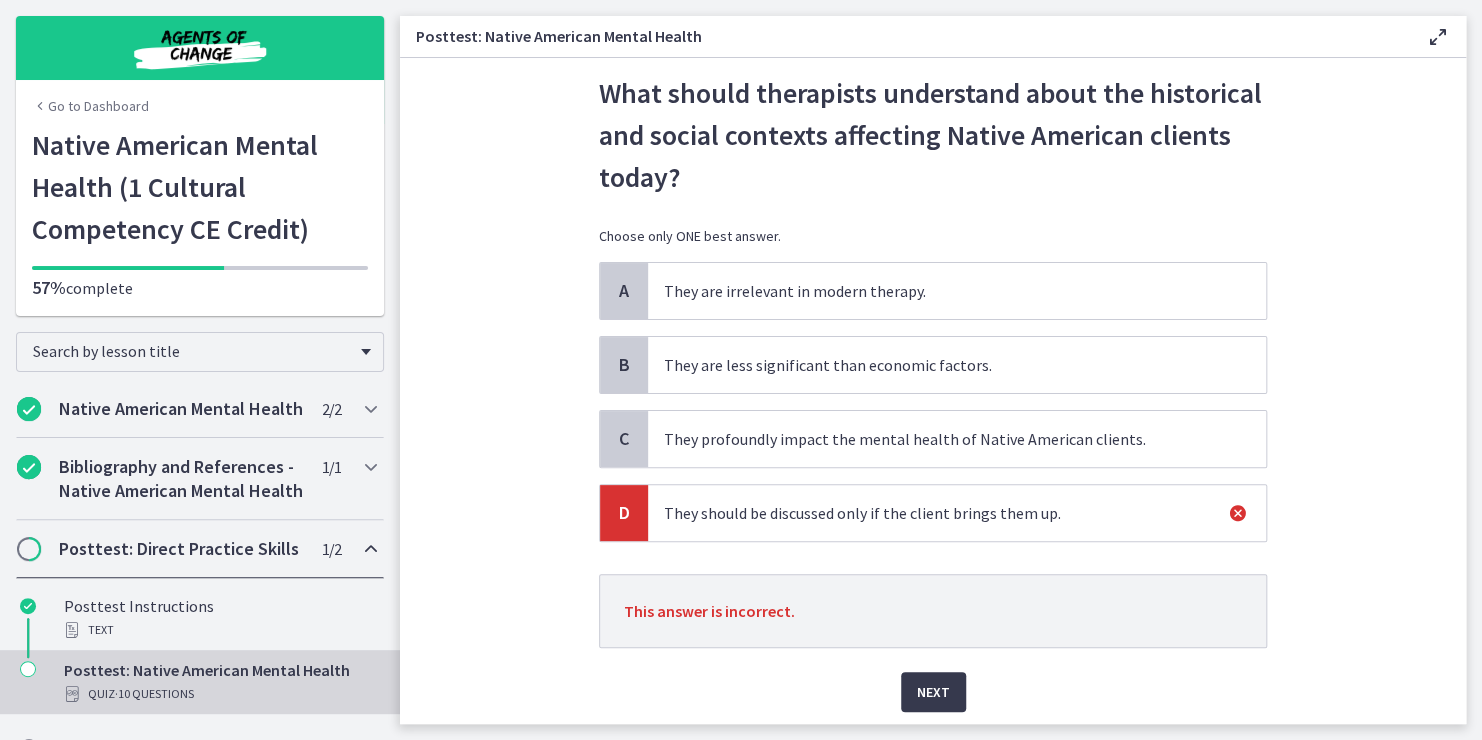 scroll, scrollTop: 80, scrollLeft: 0, axis: vertical 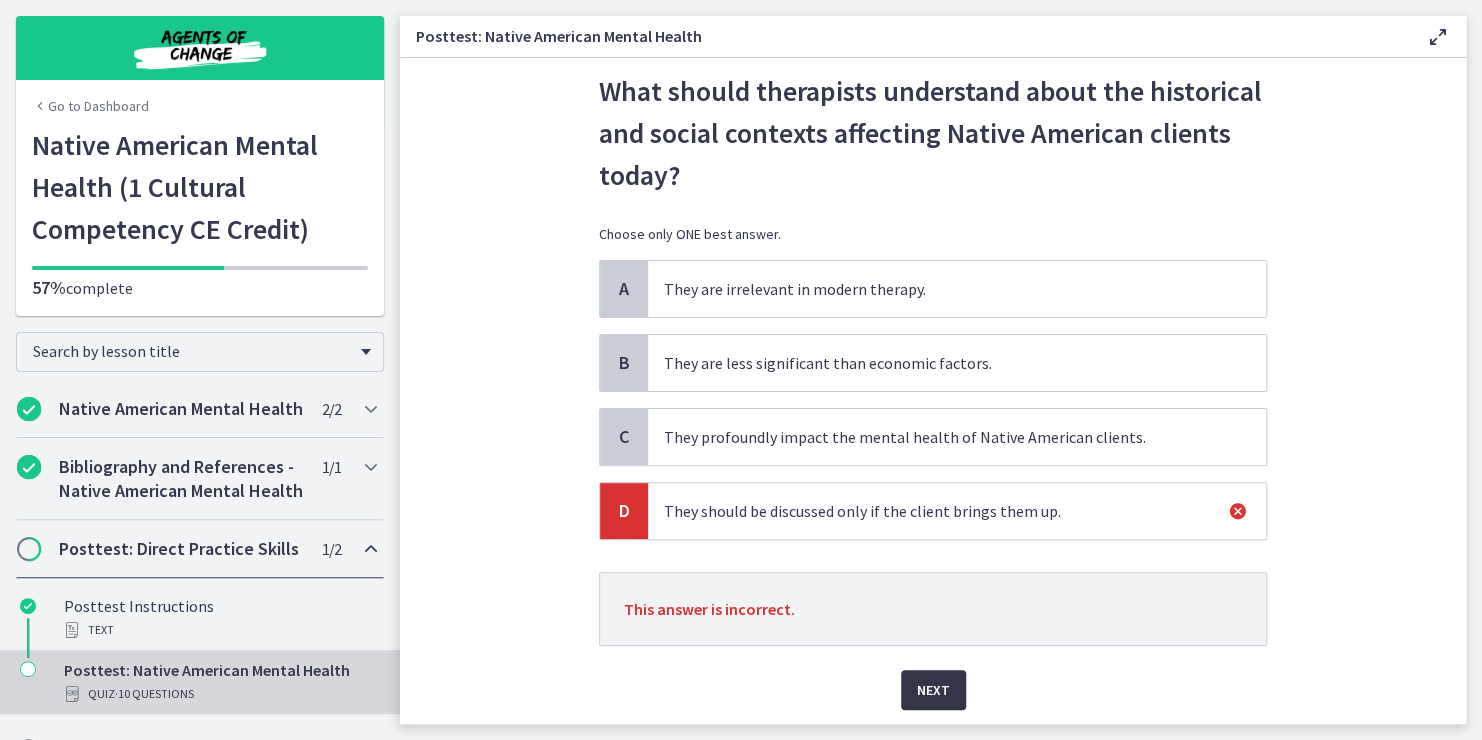 click on "Next" at bounding box center [933, 690] 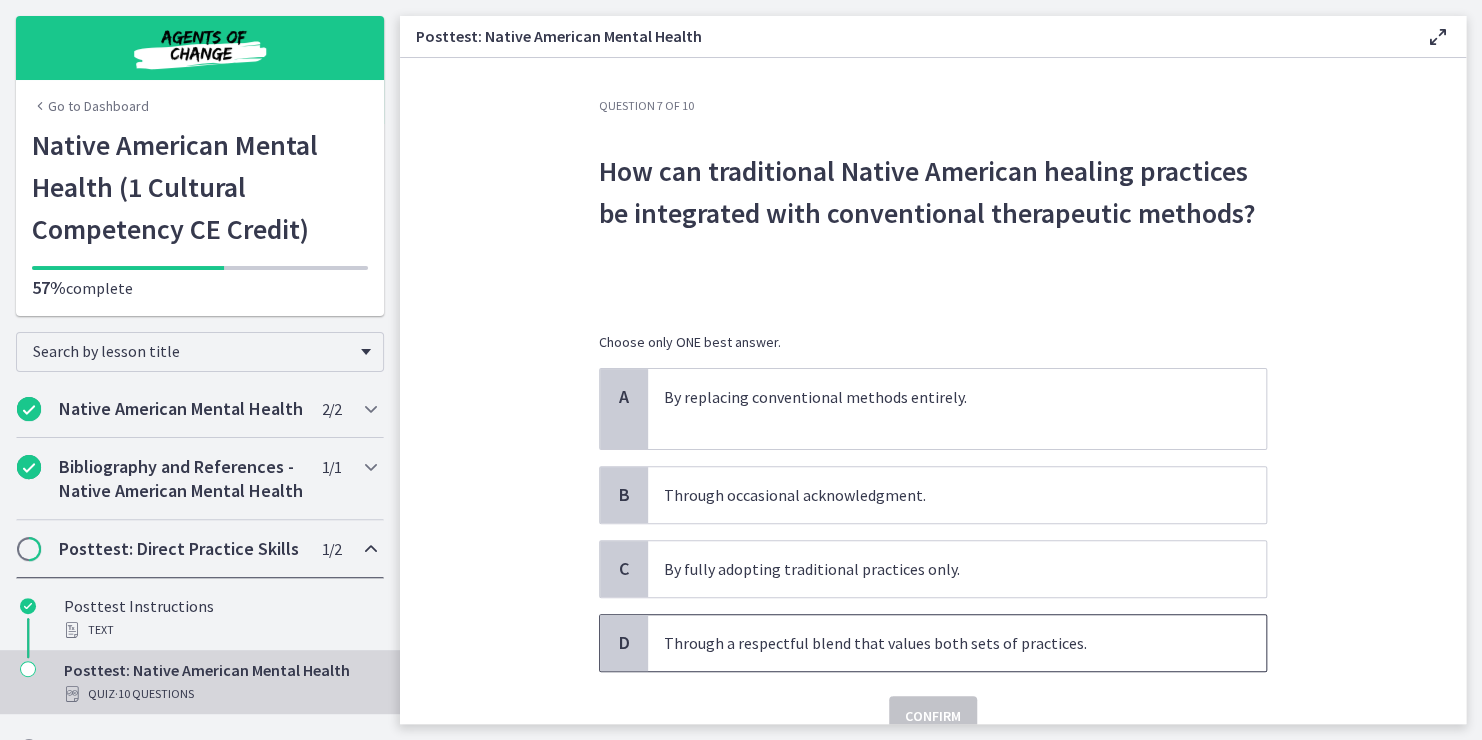 click on "Through a respectful blend that values both sets of practices." at bounding box center (937, 643) 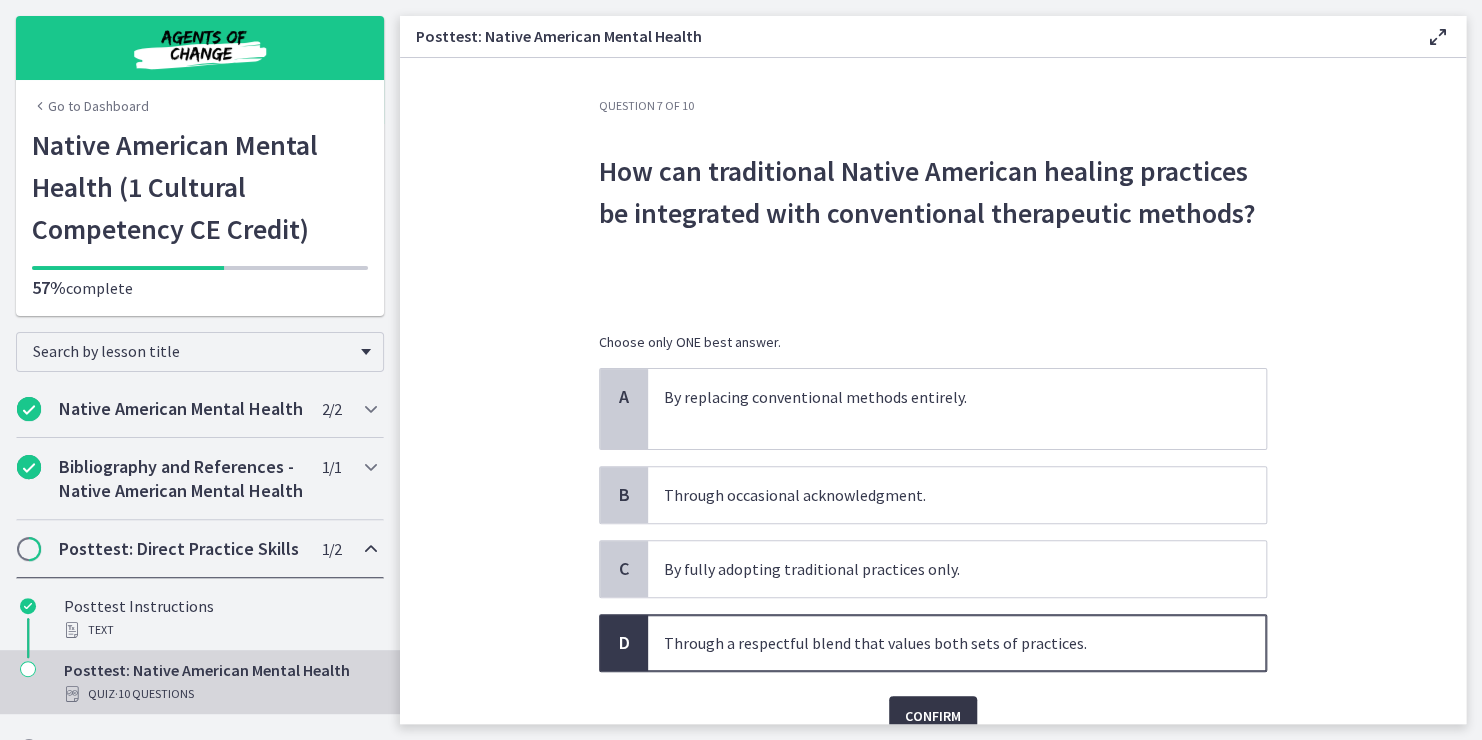 click on "Confirm" at bounding box center [933, 716] 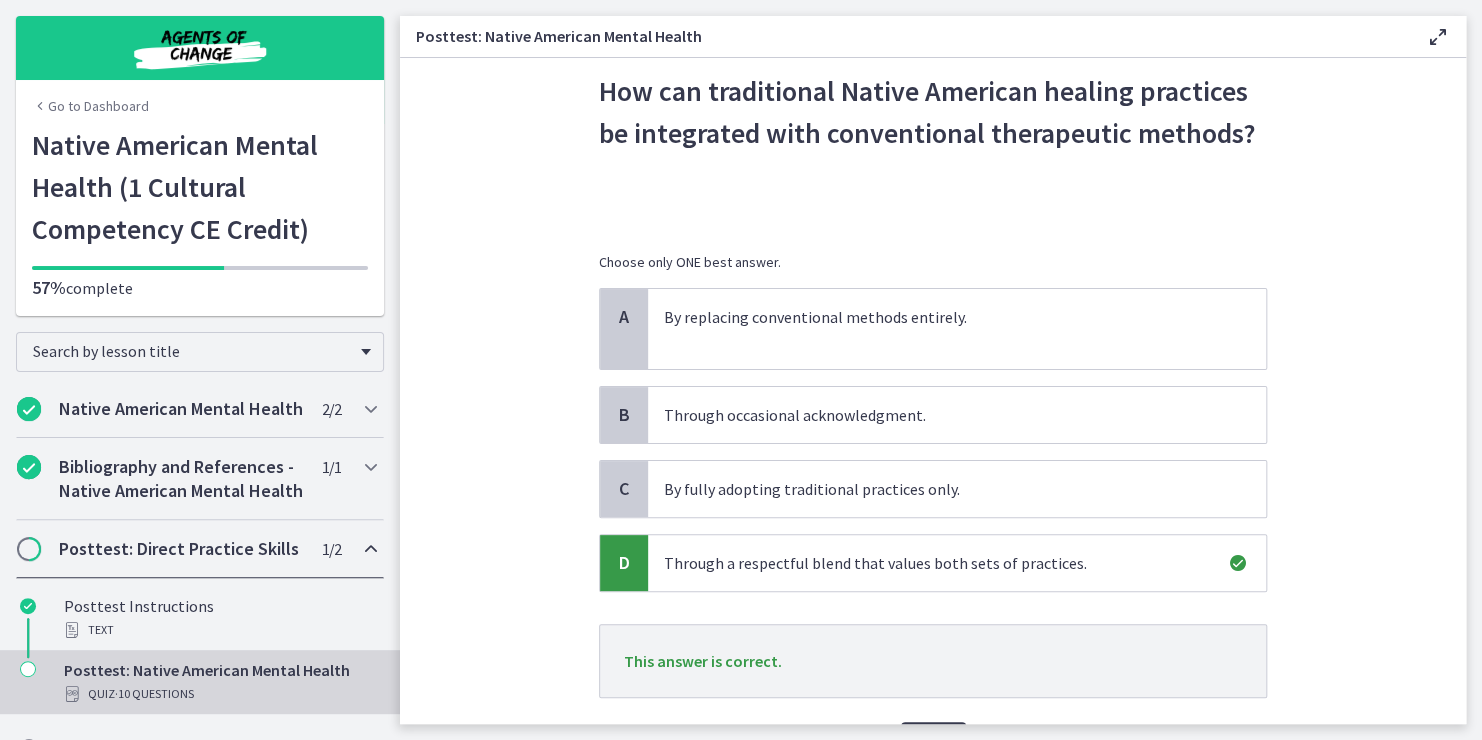 scroll, scrollTop: 120, scrollLeft: 0, axis: vertical 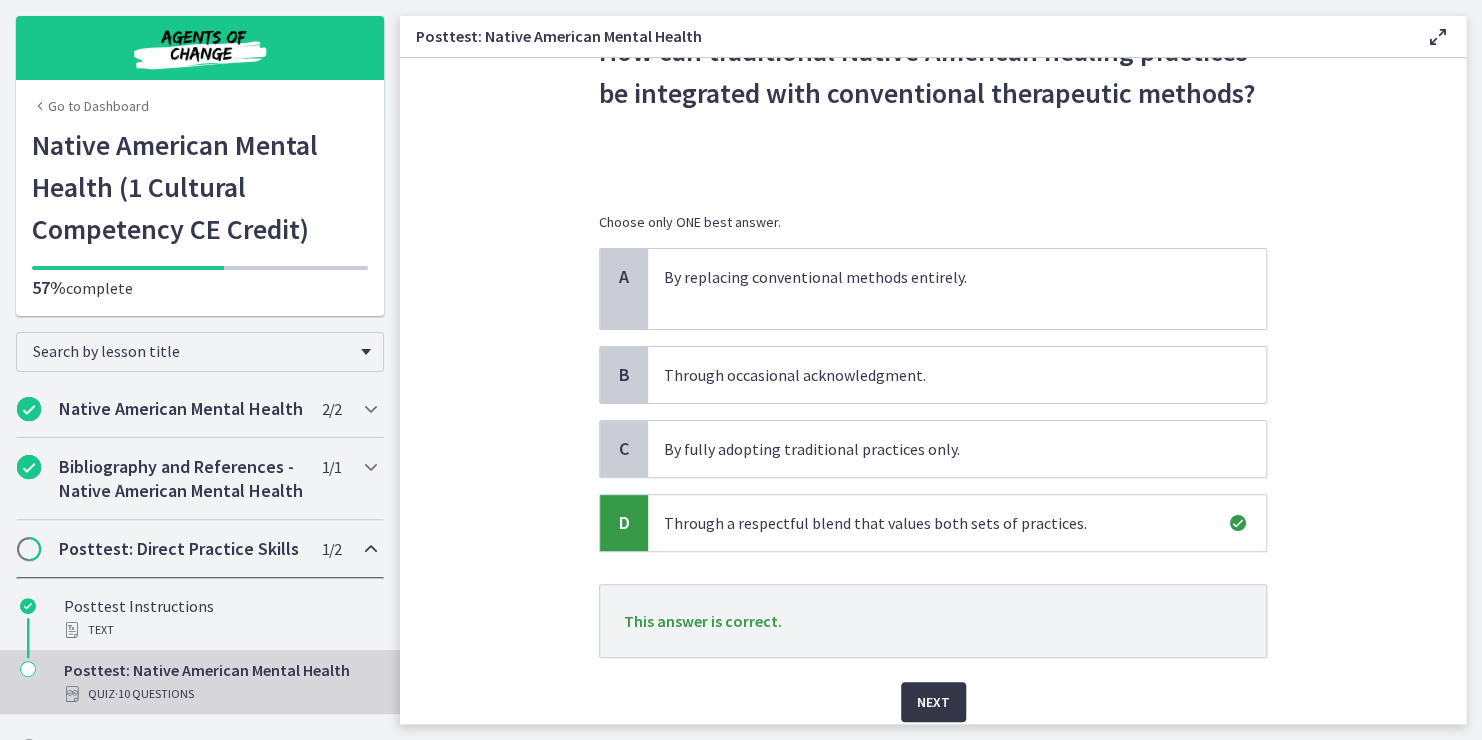 click on "Next" at bounding box center (933, 702) 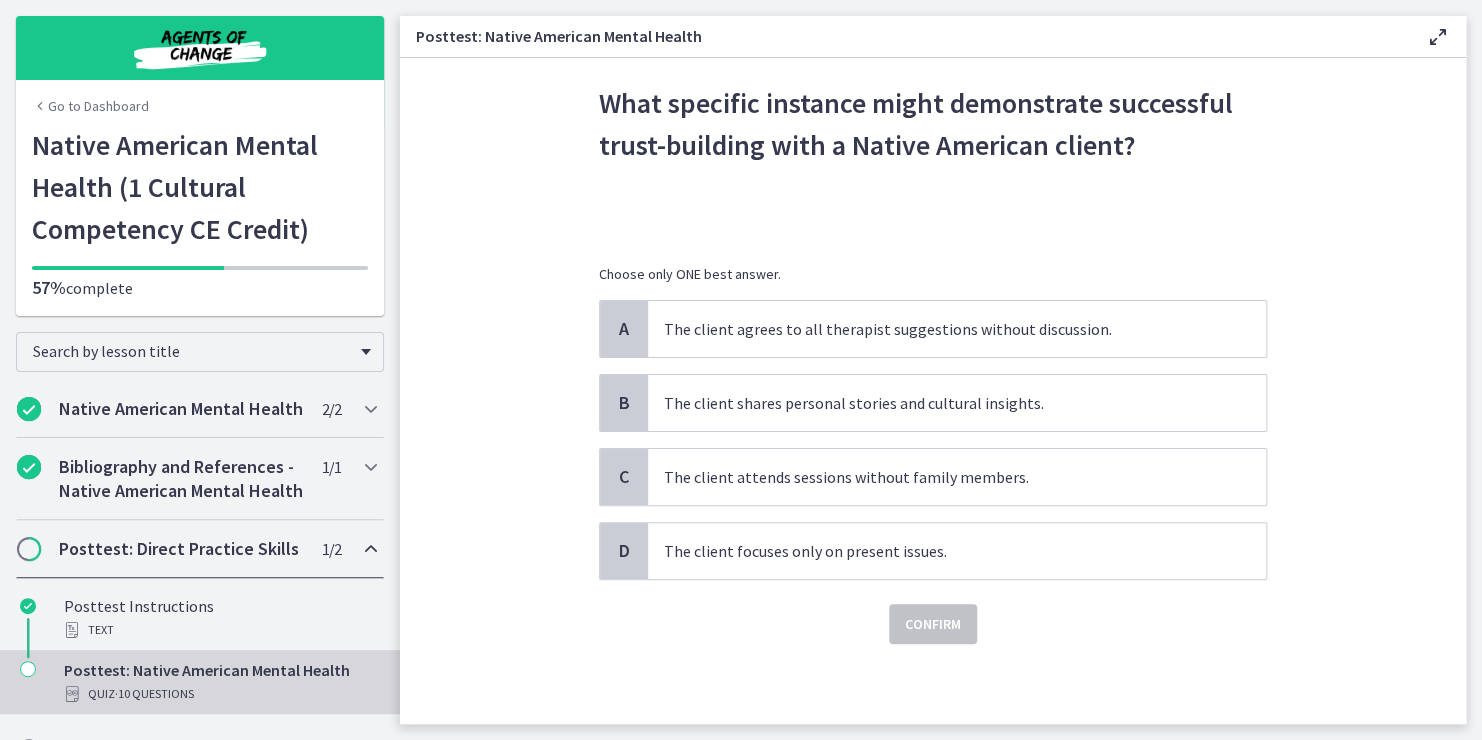 scroll, scrollTop: 0, scrollLeft: 0, axis: both 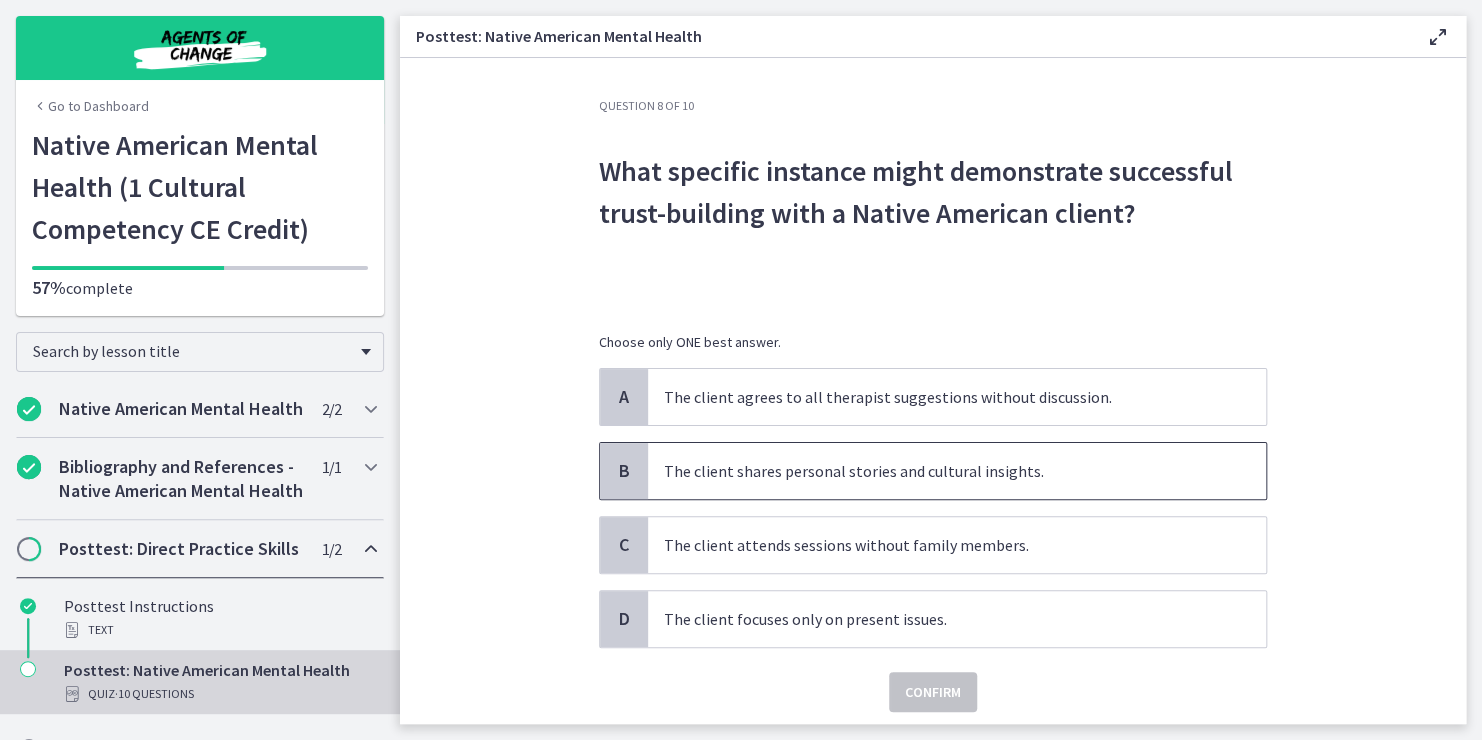 click on "The client shares personal stories and cultural insights." at bounding box center [957, 471] 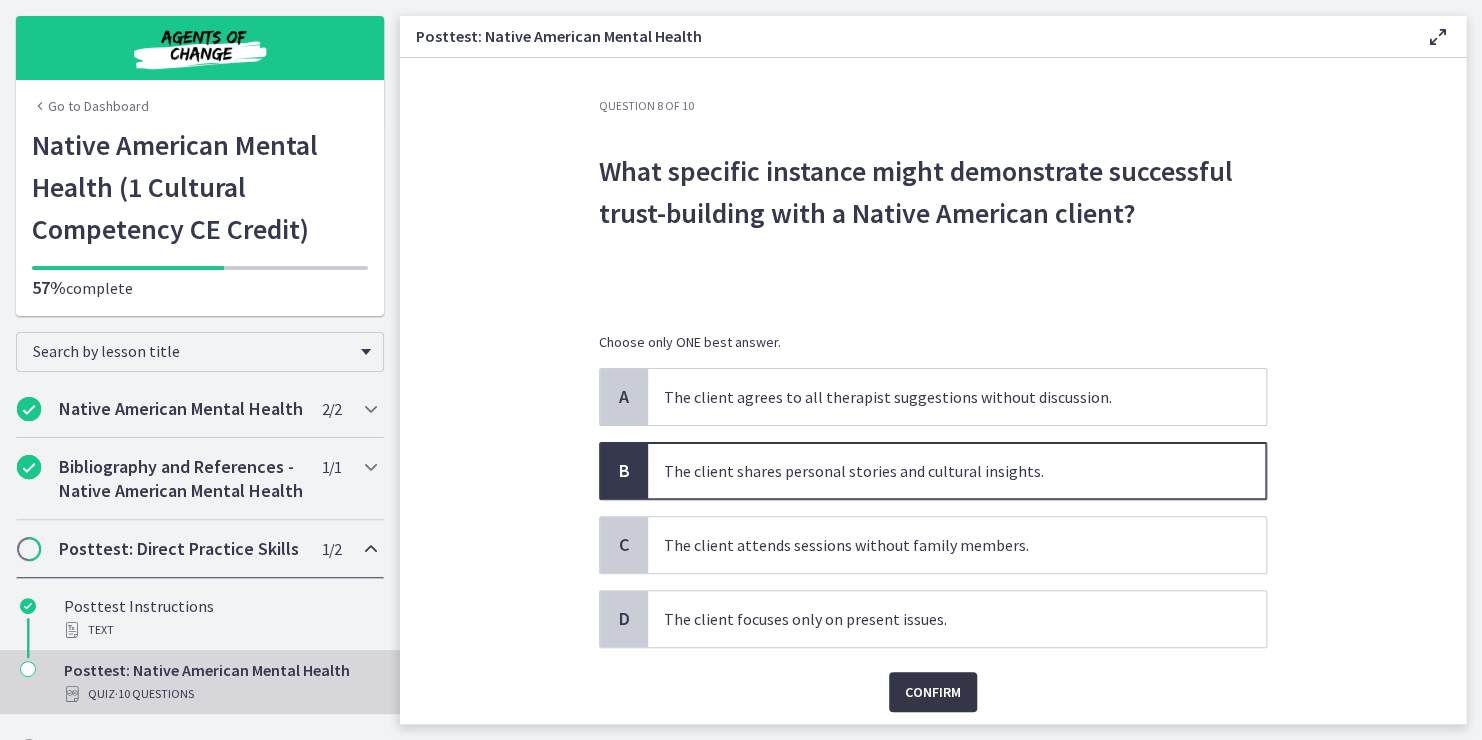 click on "Confirm" at bounding box center [933, 692] 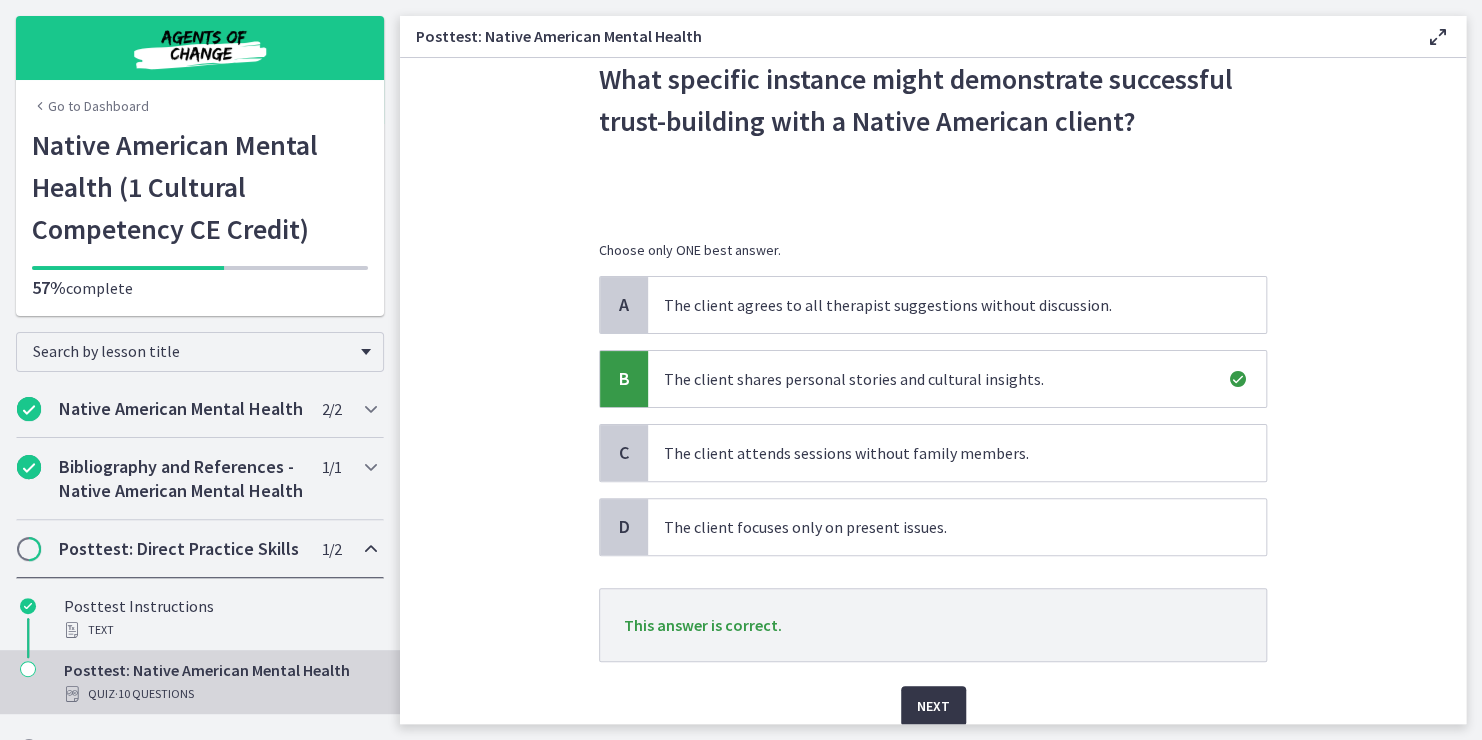 scroll, scrollTop: 172, scrollLeft: 0, axis: vertical 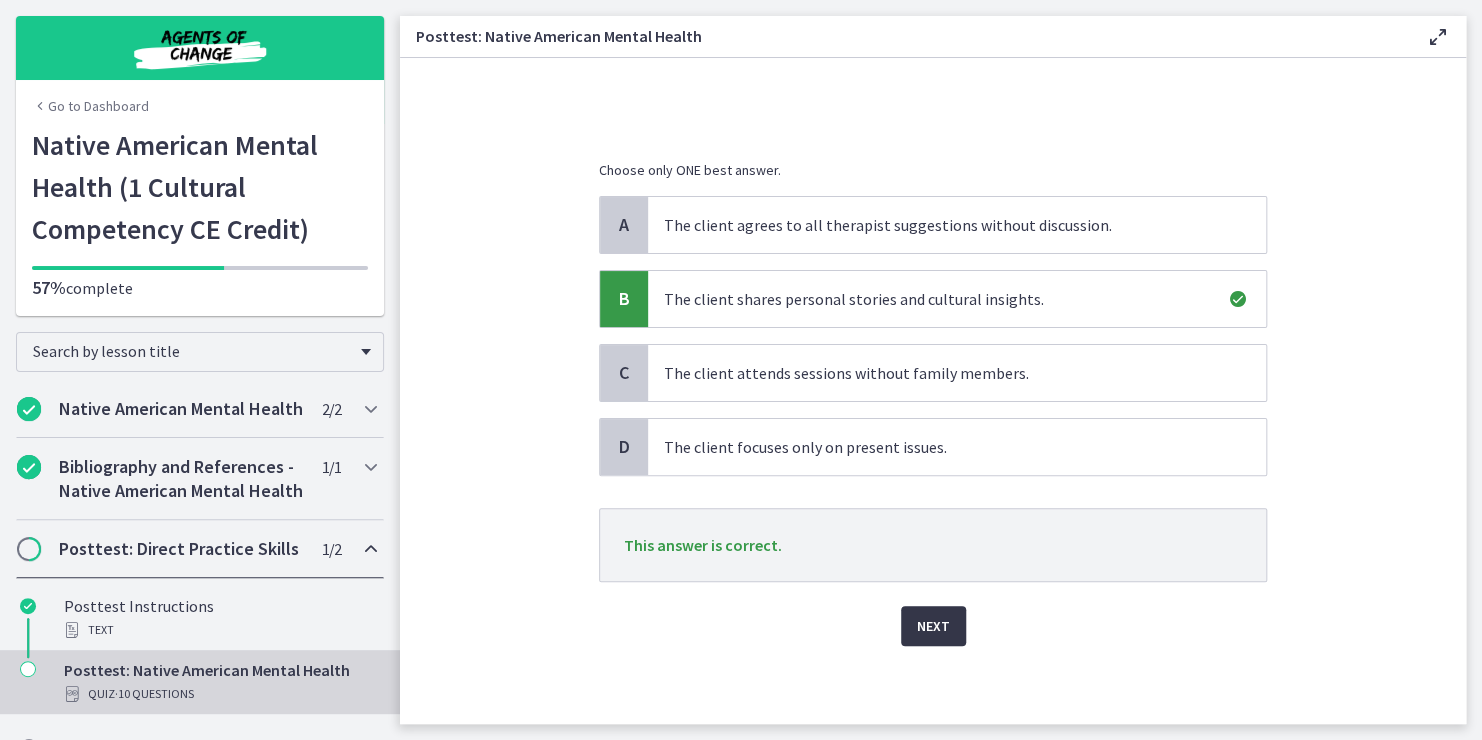 click on "Next" at bounding box center (933, 626) 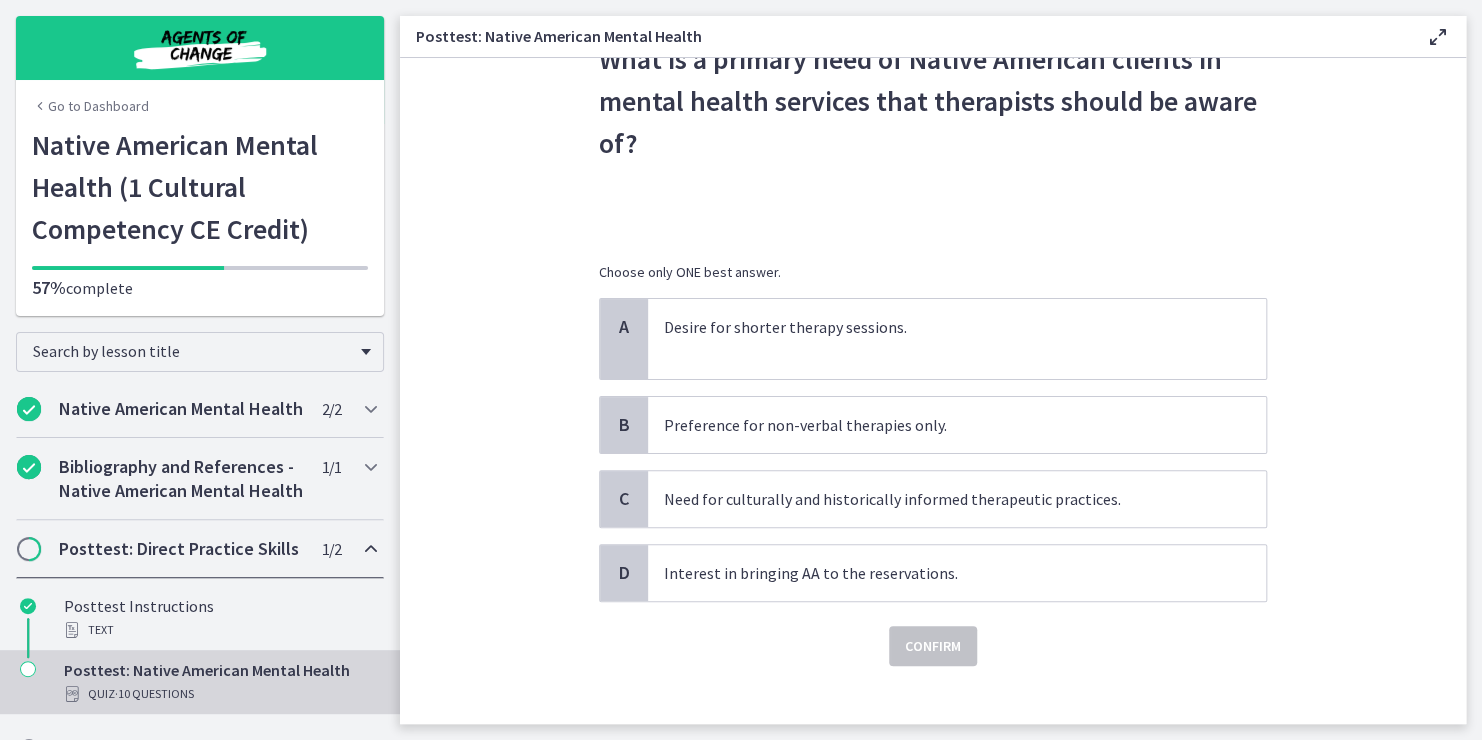 scroll, scrollTop: 132, scrollLeft: 0, axis: vertical 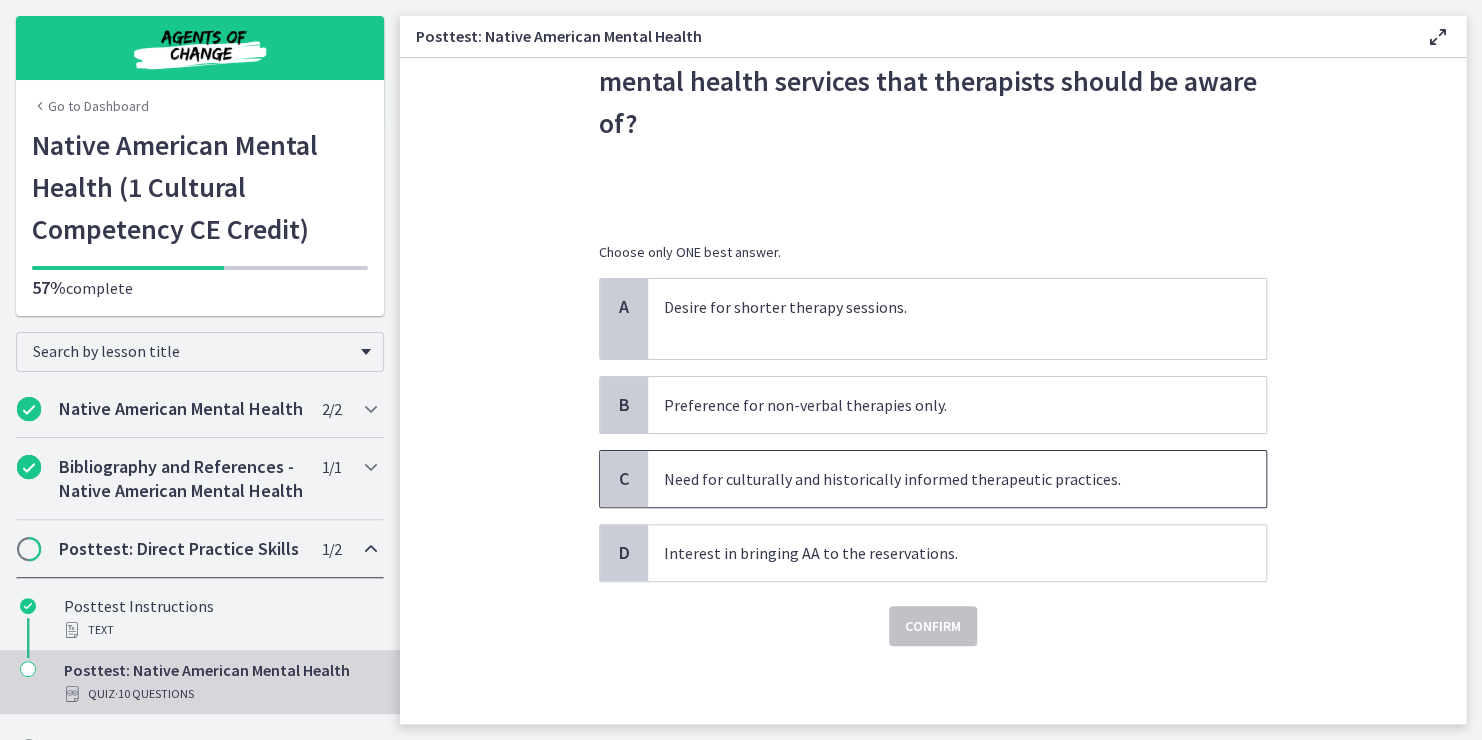 click on "Need for culturally and historically informed therapeutic practices." at bounding box center (937, 479) 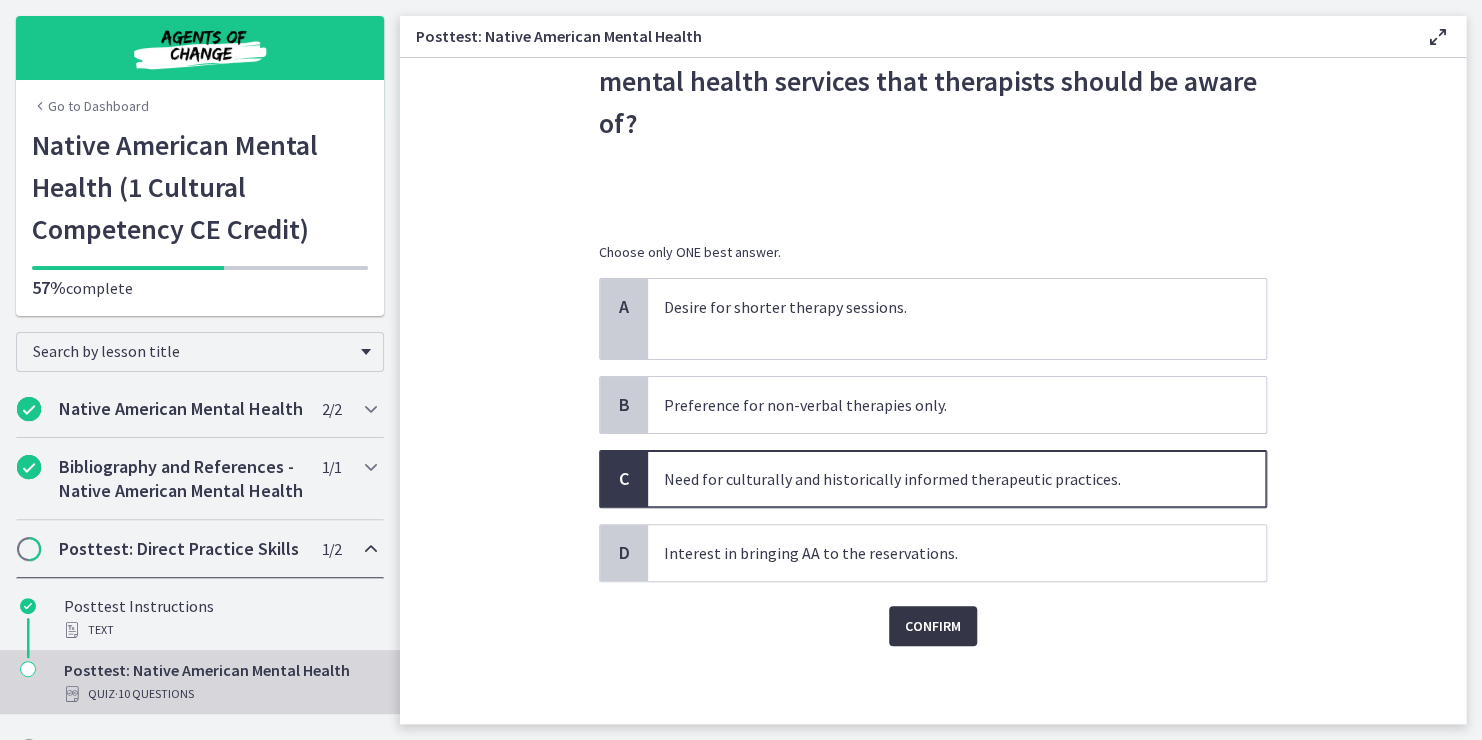 click on "Confirm" at bounding box center [933, 626] 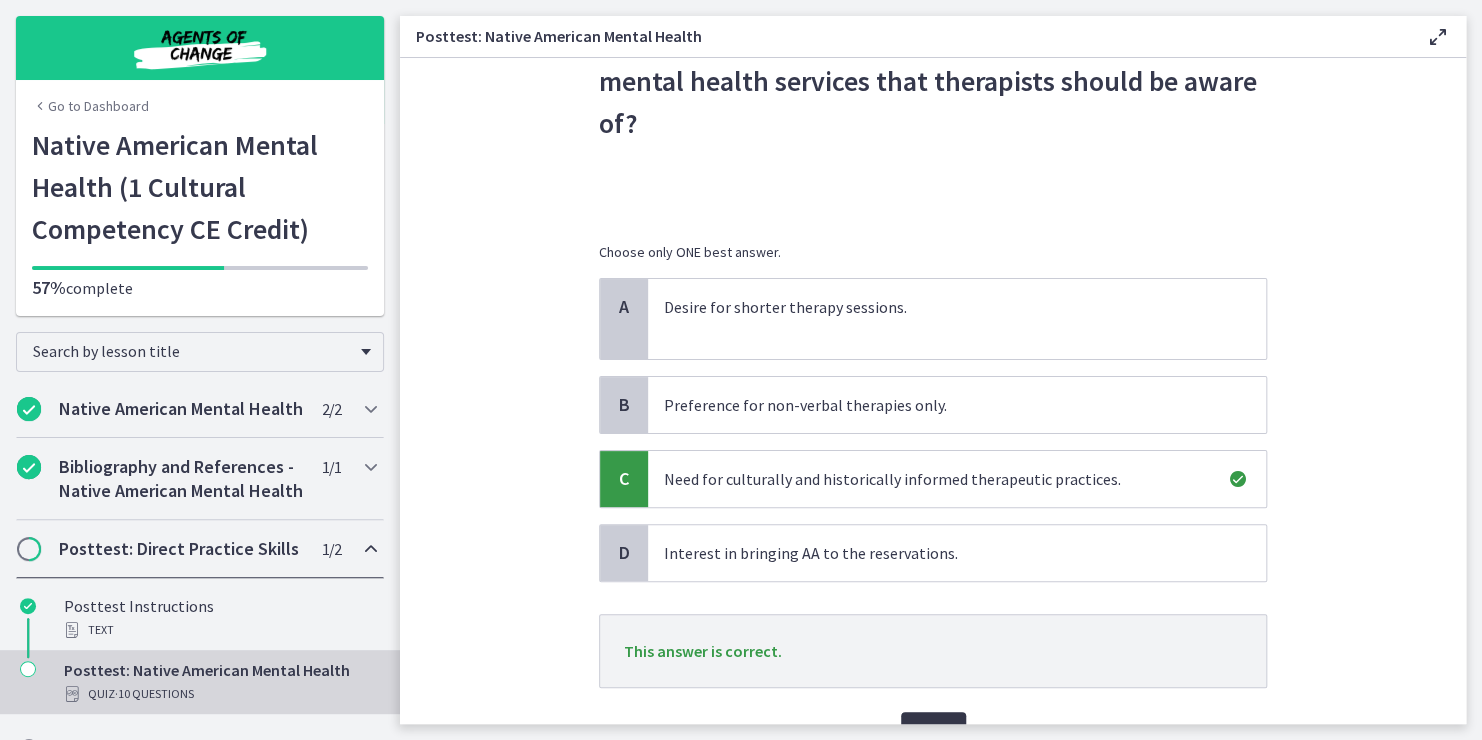 scroll, scrollTop: 237, scrollLeft: 0, axis: vertical 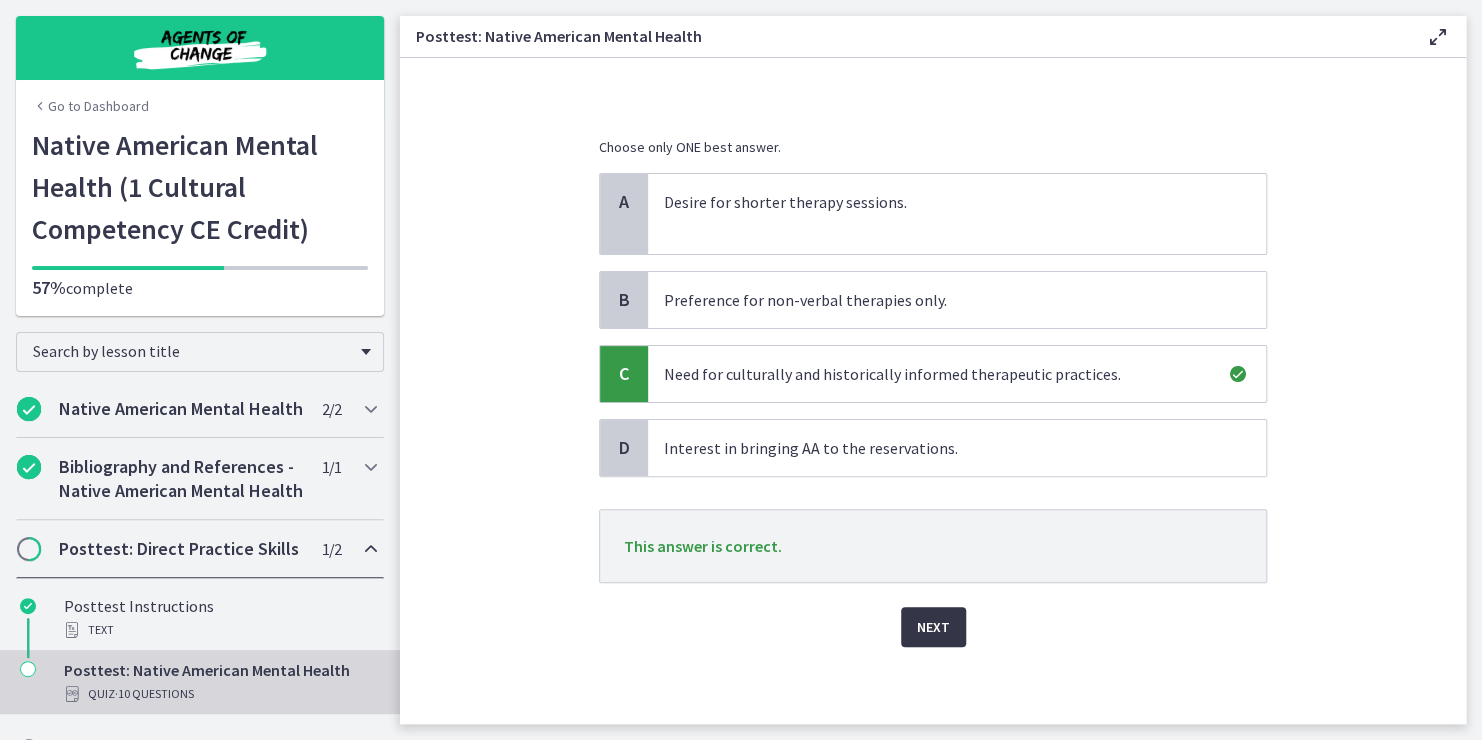 click on "Next" at bounding box center [933, 627] 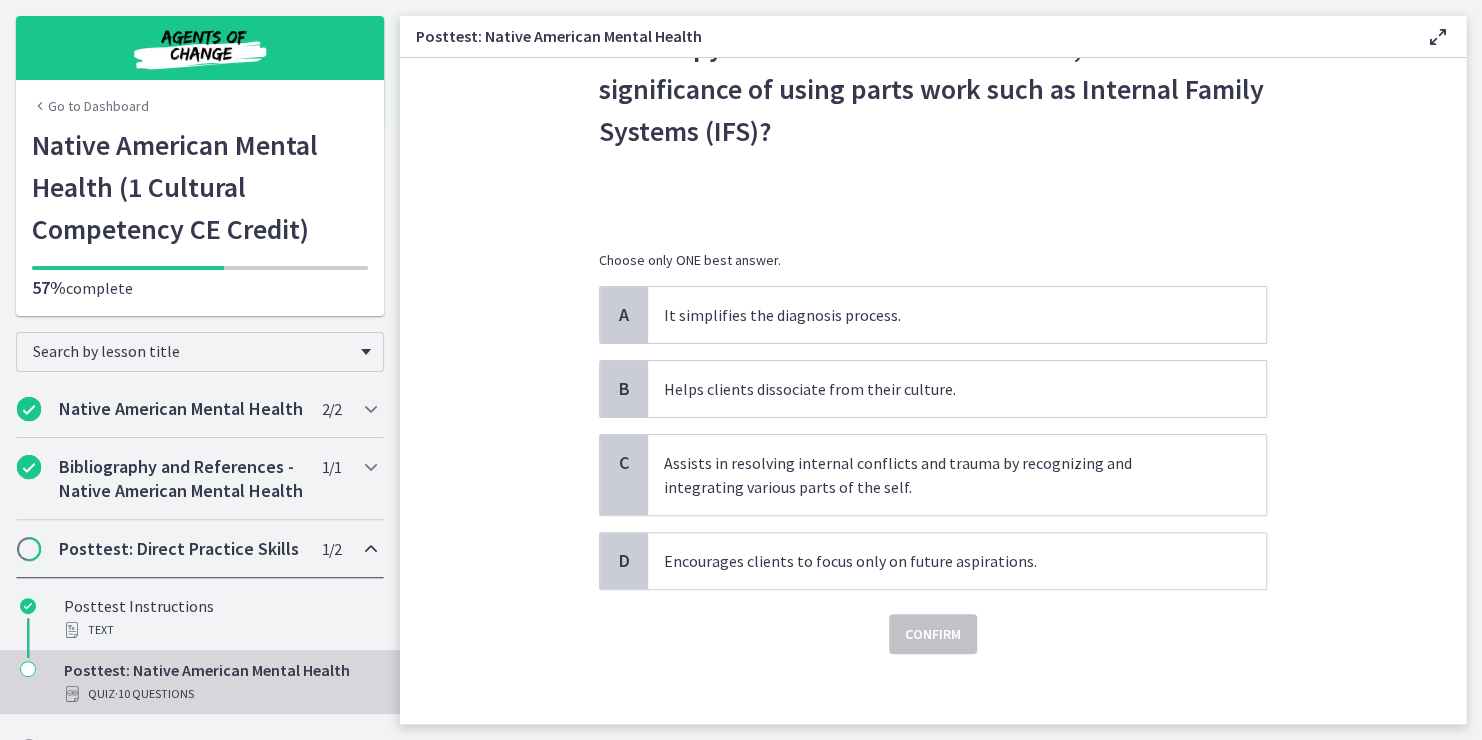 scroll, scrollTop: 132, scrollLeft: 0, axis: vertical 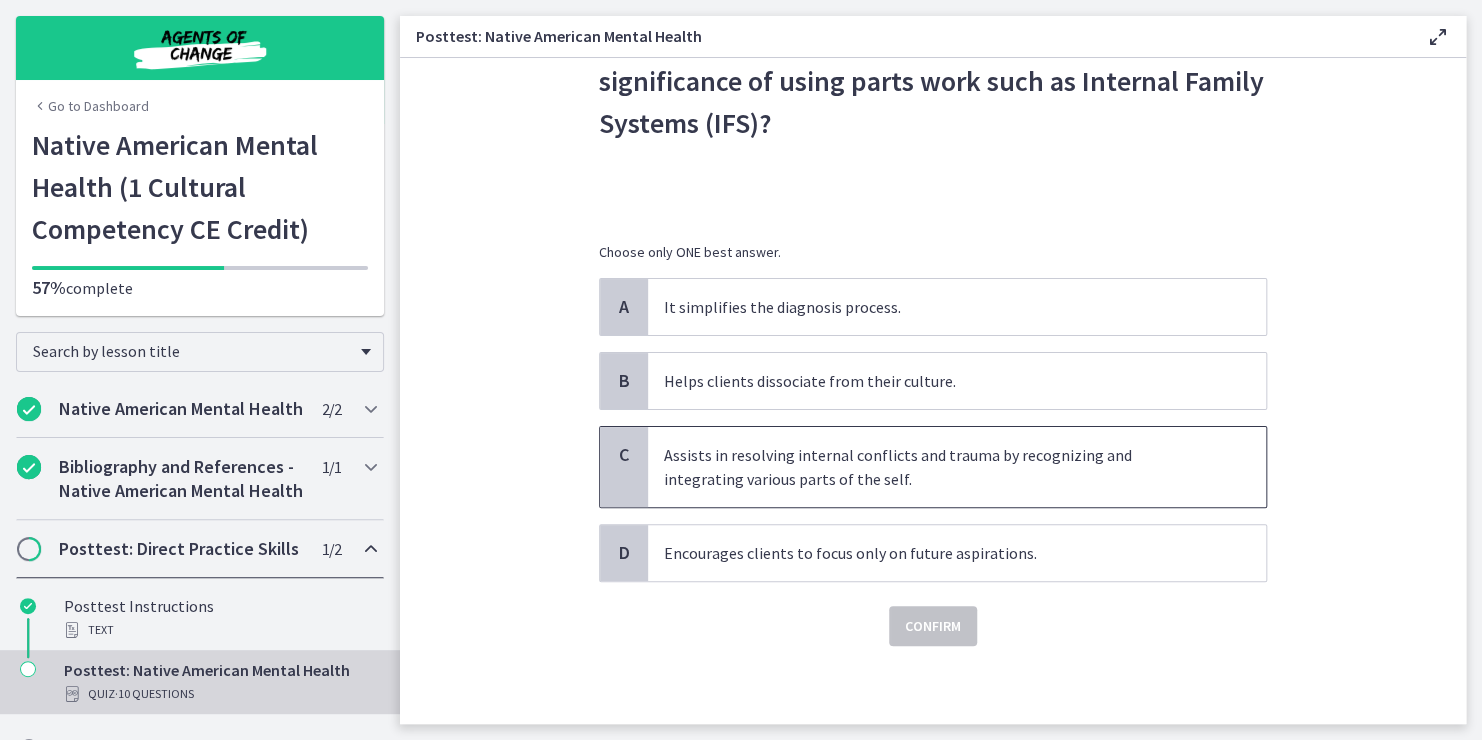 click on "Assists in resolving internal conflicts and trauma by recognizing and integrating various parts of the self." at bounding box center [937, 467] 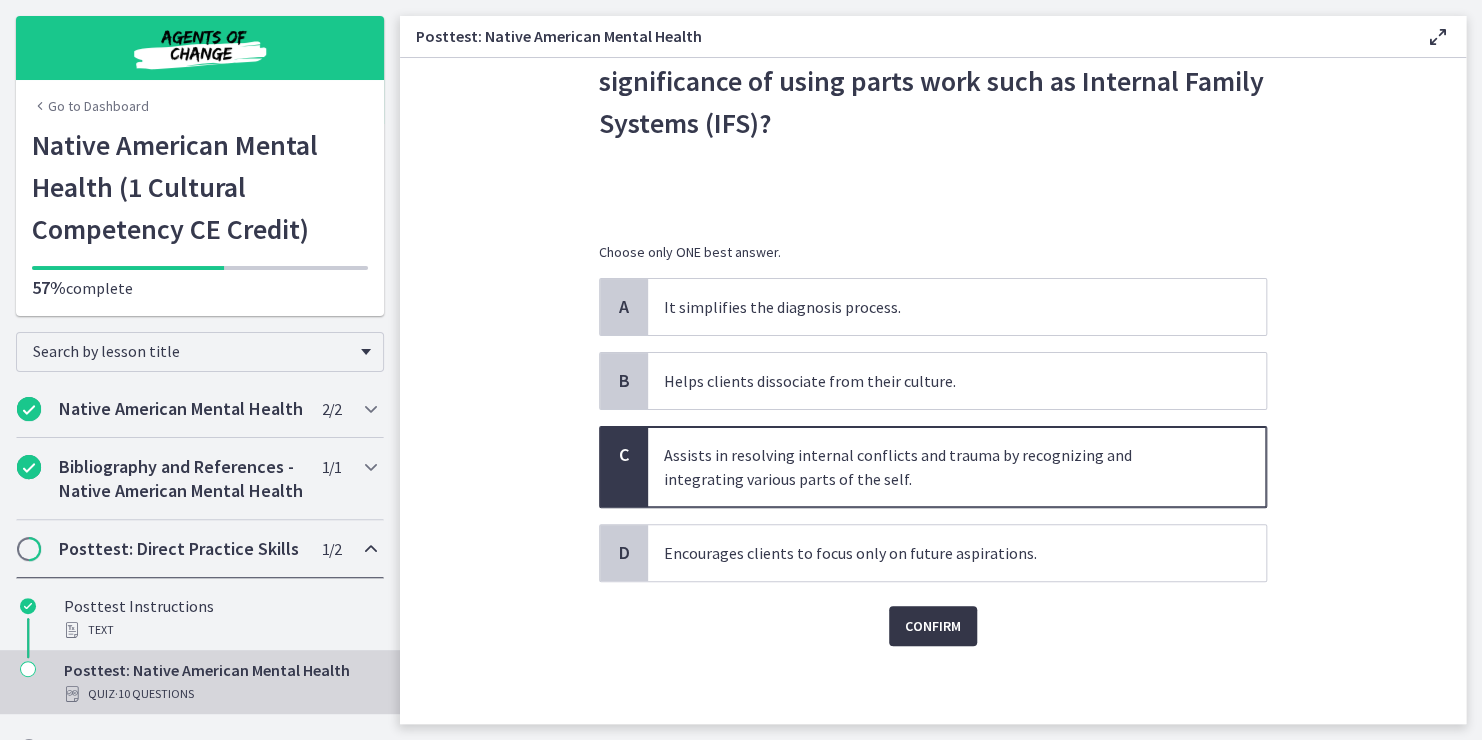 click on "Confirm" at bounding box center [933, 626] 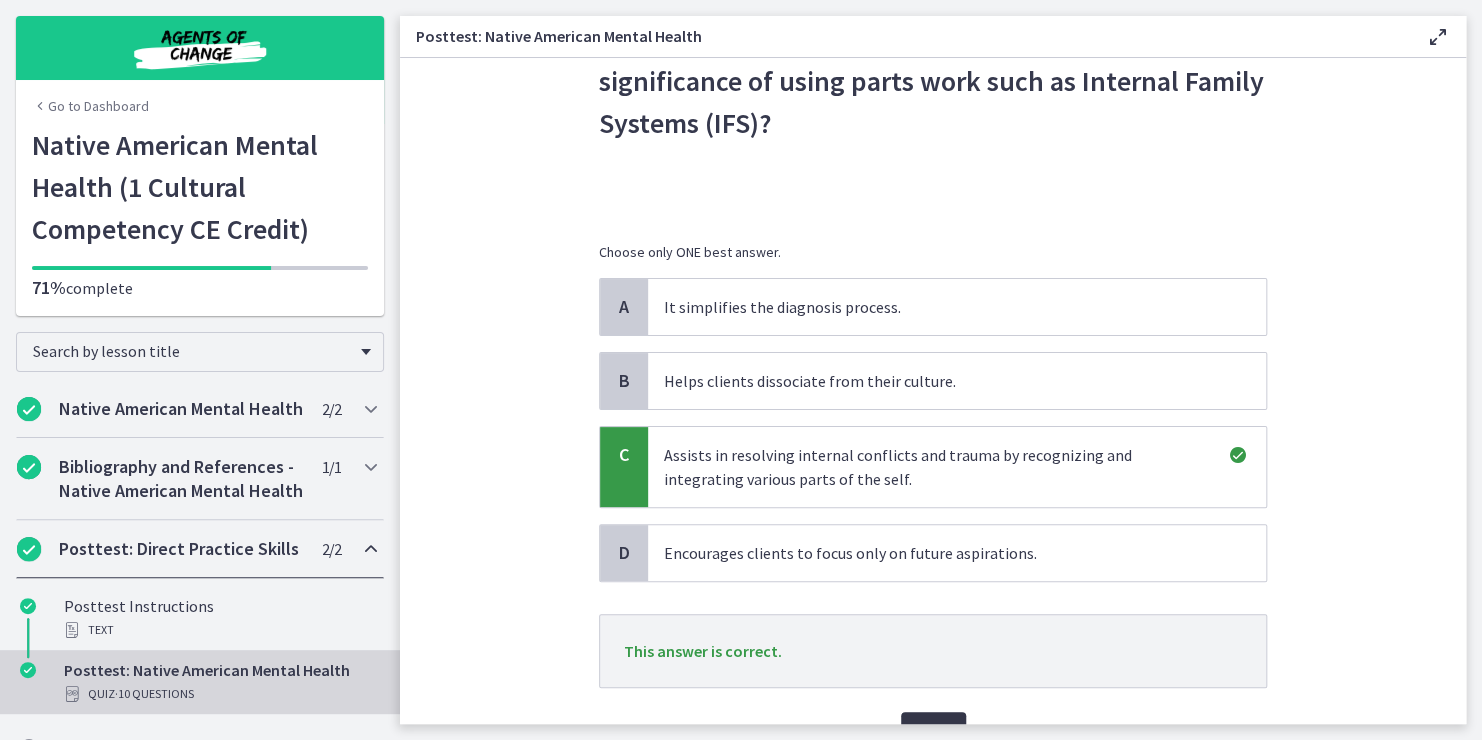 scroll, scrollTop: 237, scrollLeft: 0, axis: vertical 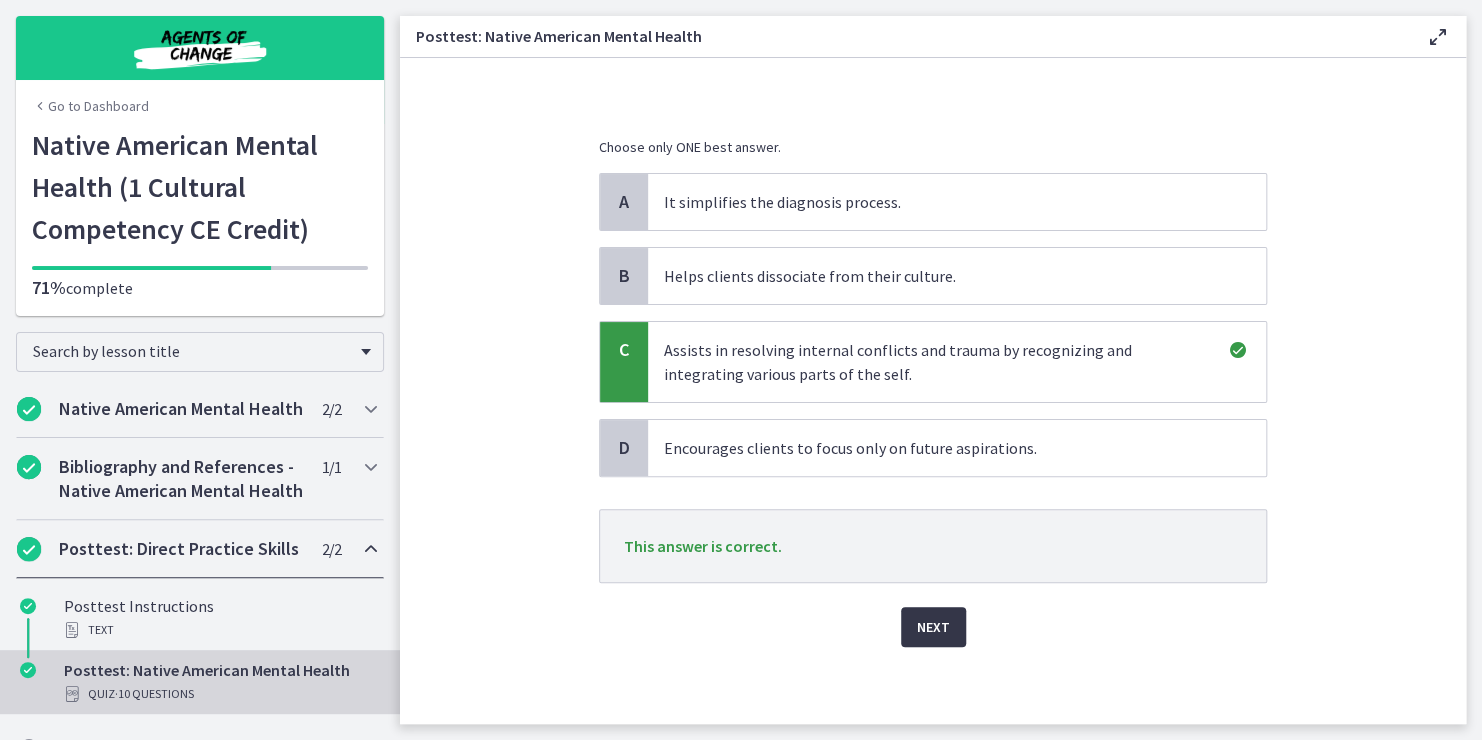 click on "Next" at bounding box center [933, 627] 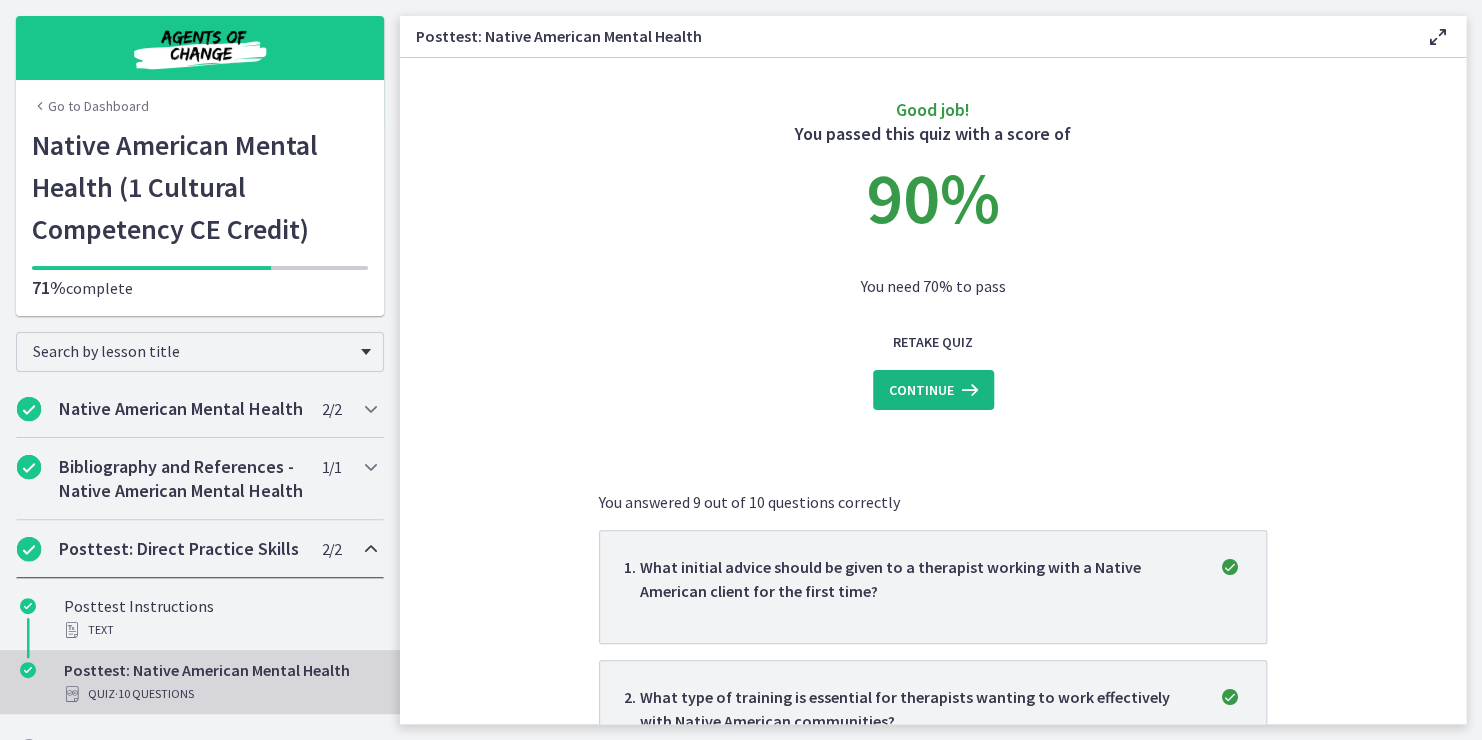 click at bounding box center [968, 390] 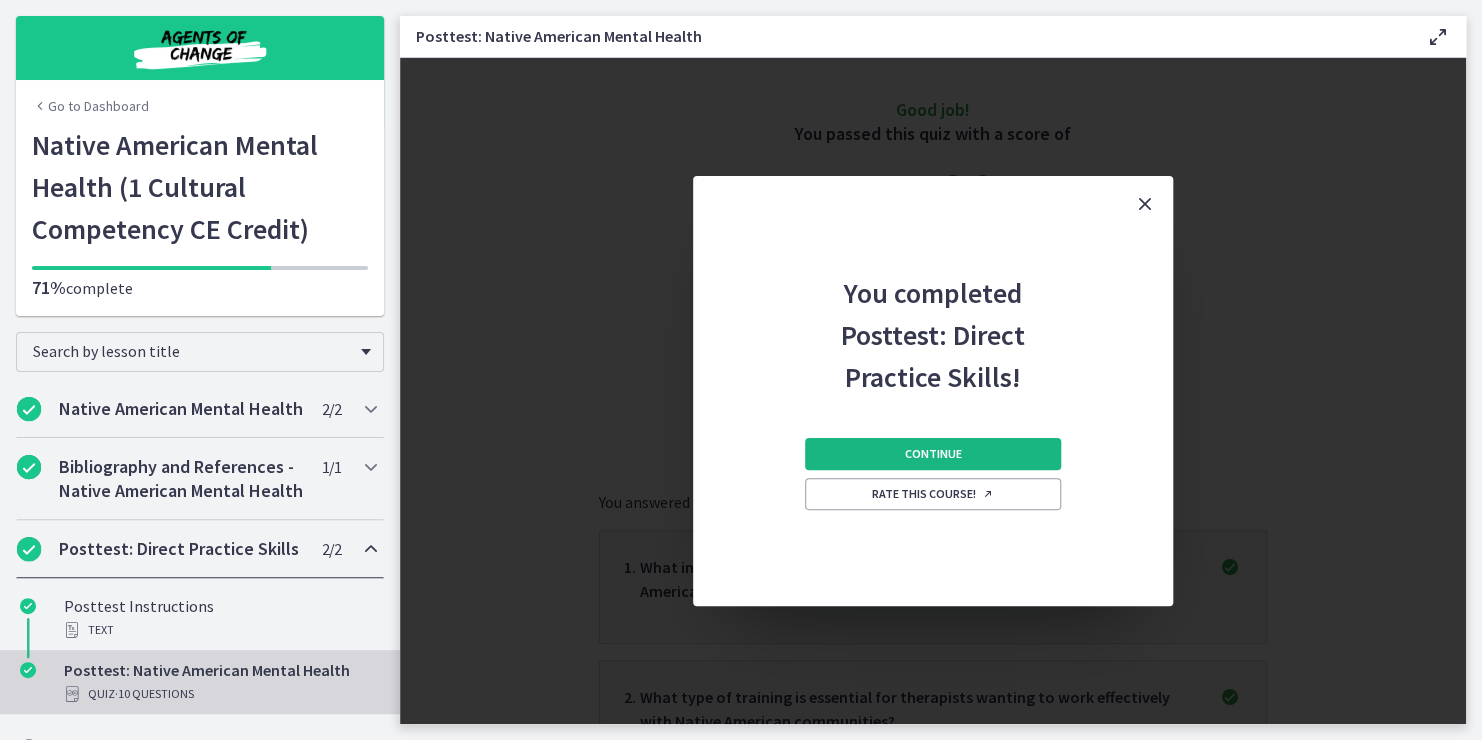 click on "Continue" at bounding box center [933, 454] 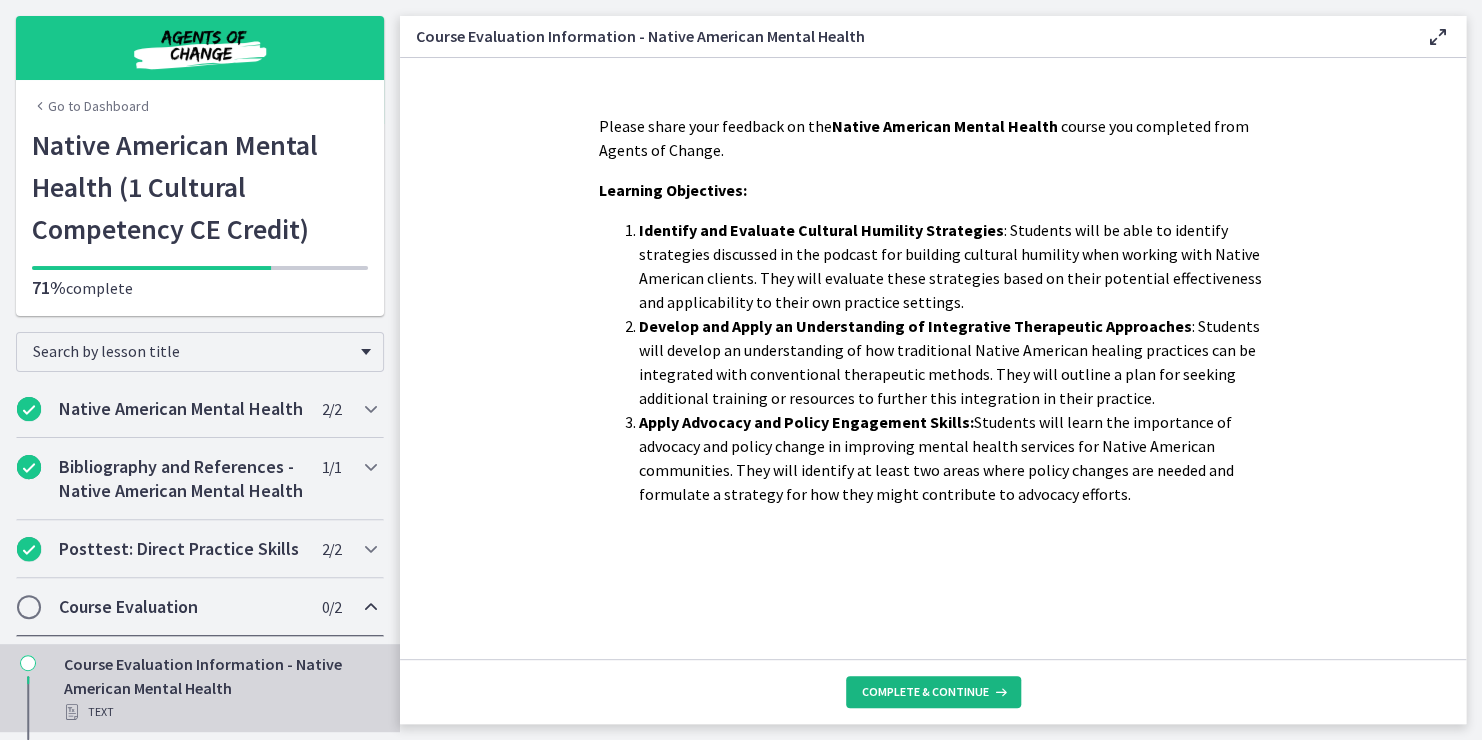 click on "Complete & continue" at bounding box center (925, 692) 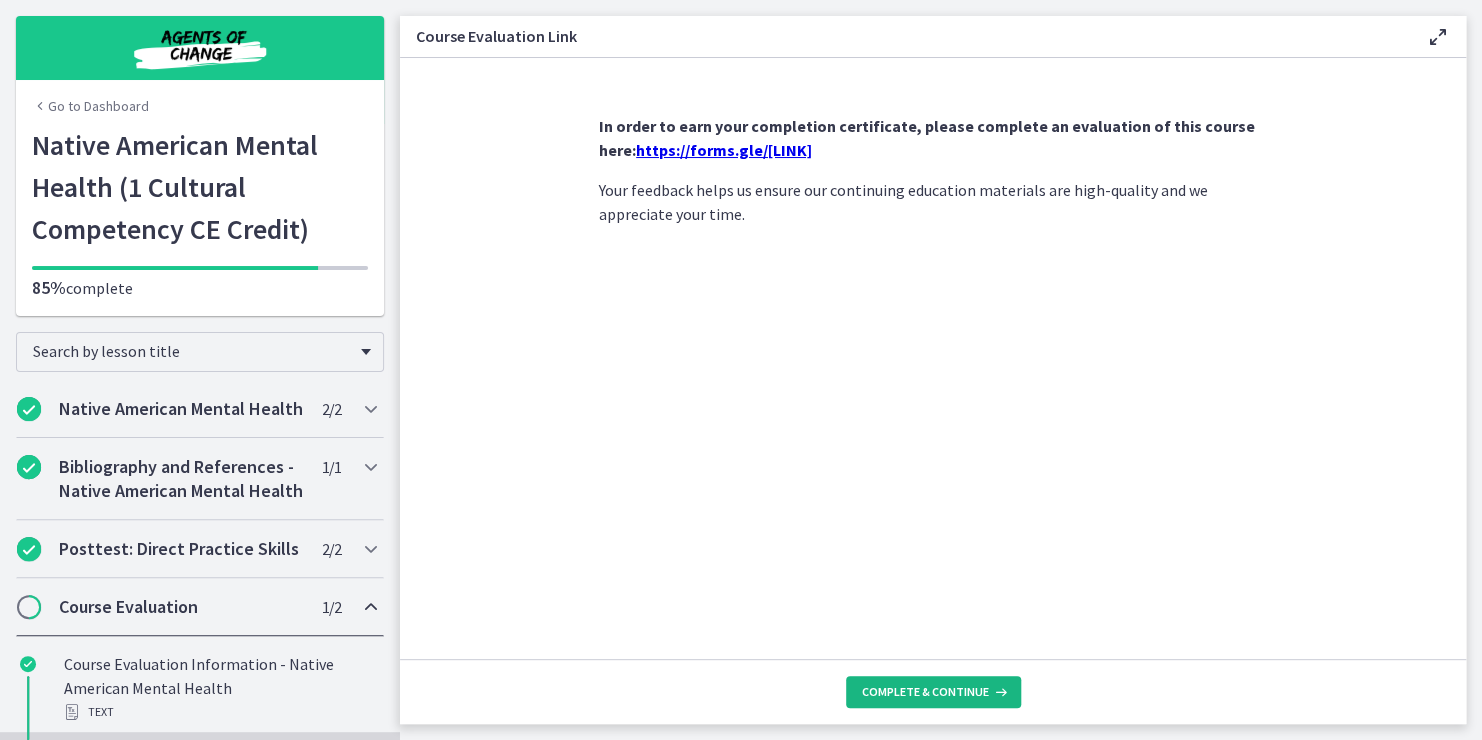 click on "Complete & continue" at bounding box center [925, 692] 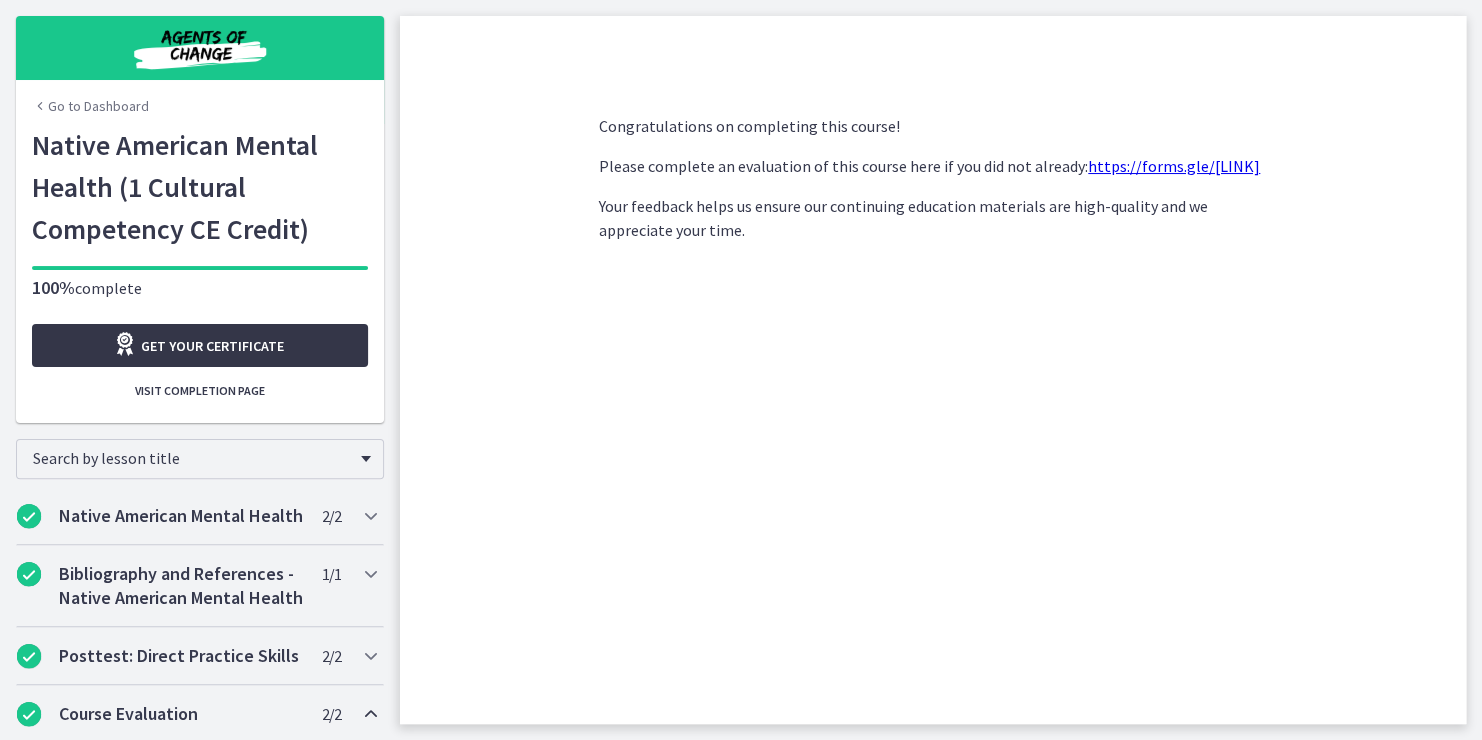 click on "Get your certificate" at bounding box center (212, 346) 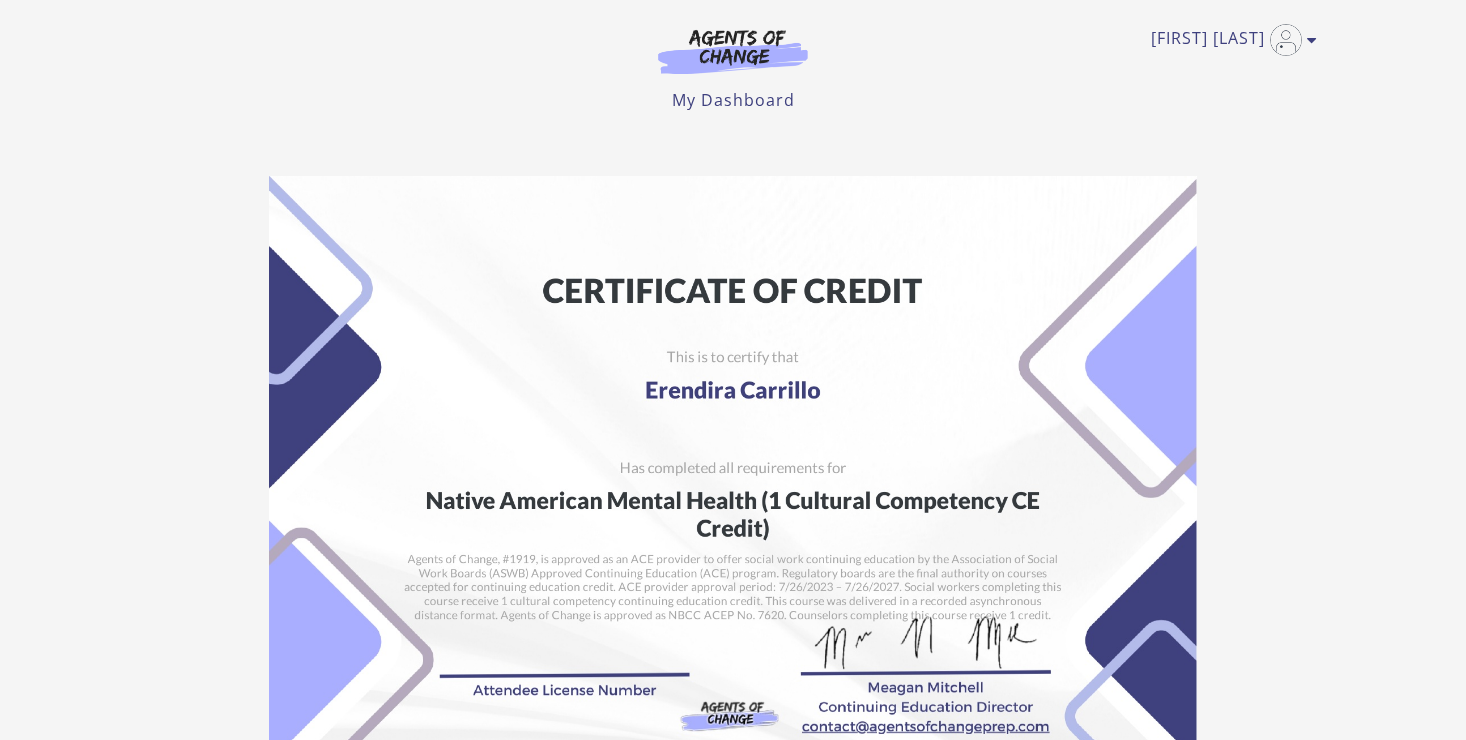 scroll, scrollTop: 0, scrollLeft: 0, axis: both 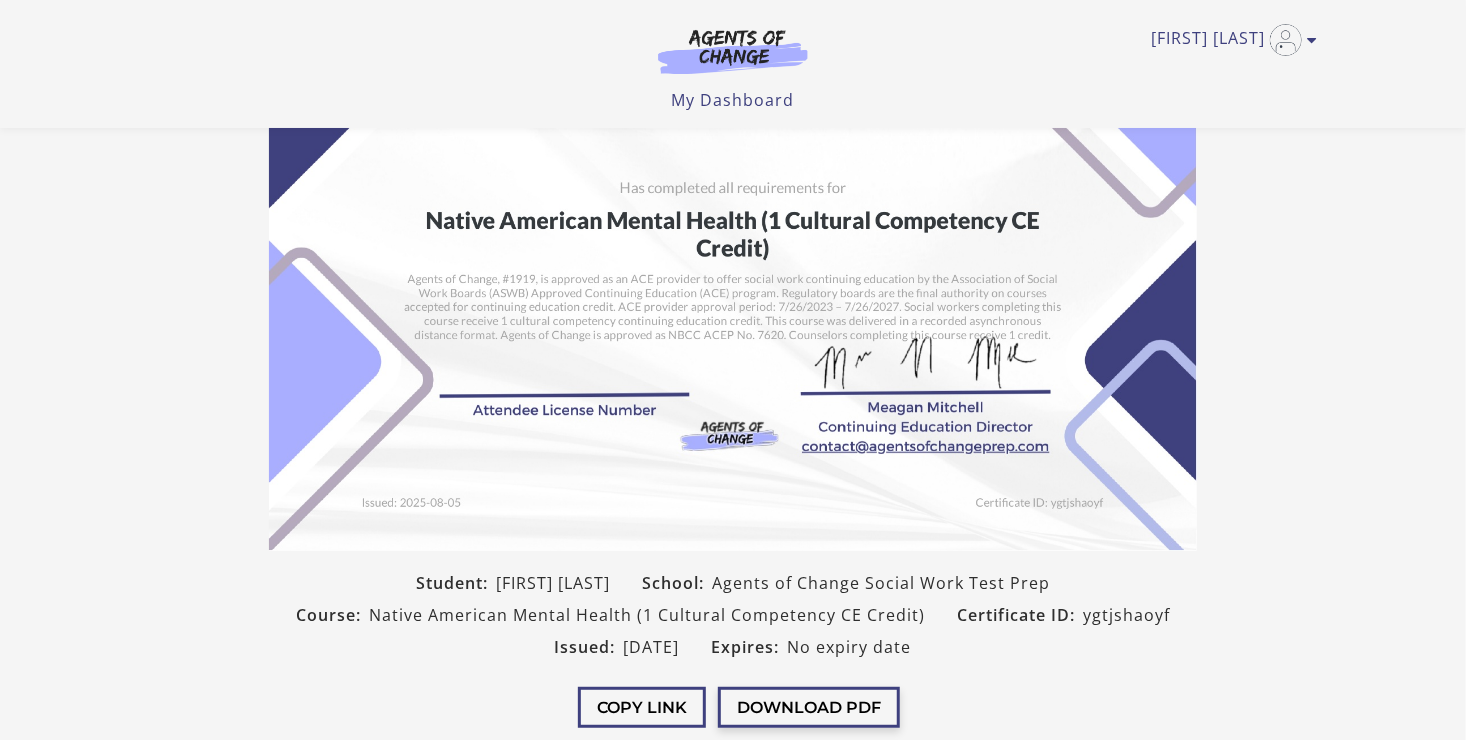 click on "Download PDF" at bounding box center (809, 707) 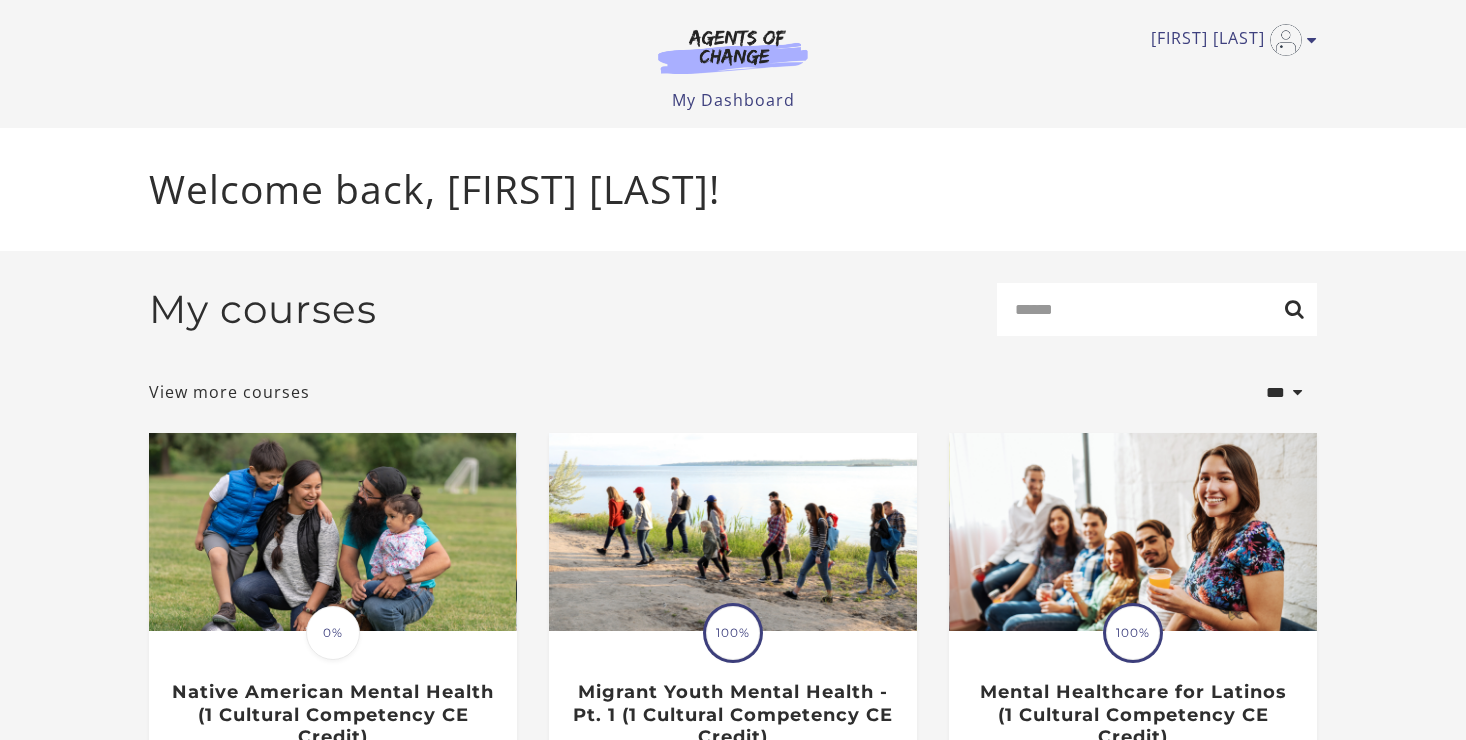 scroll, scrollTop: 0, scrollLeft: 0, axis: both 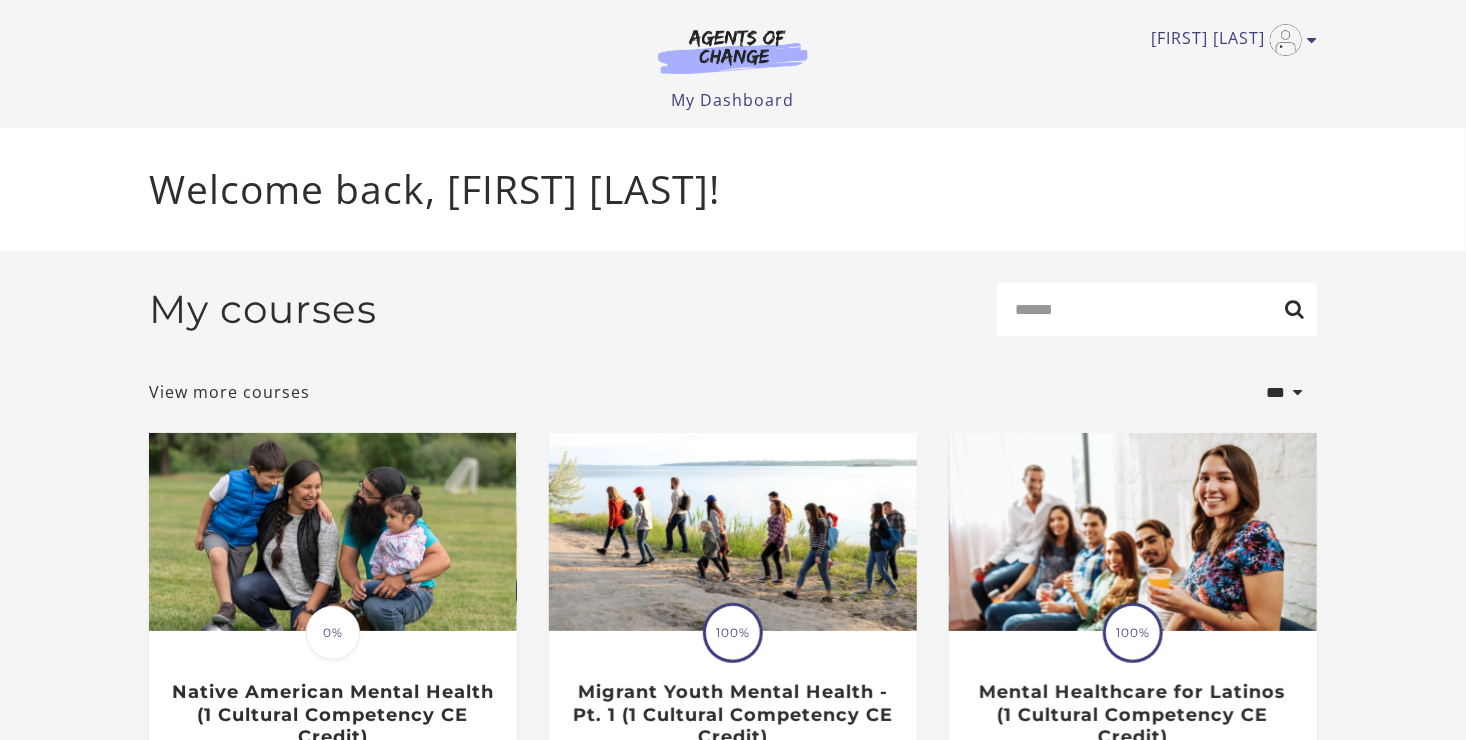 click on "**********" at bounding box center (733, 350) 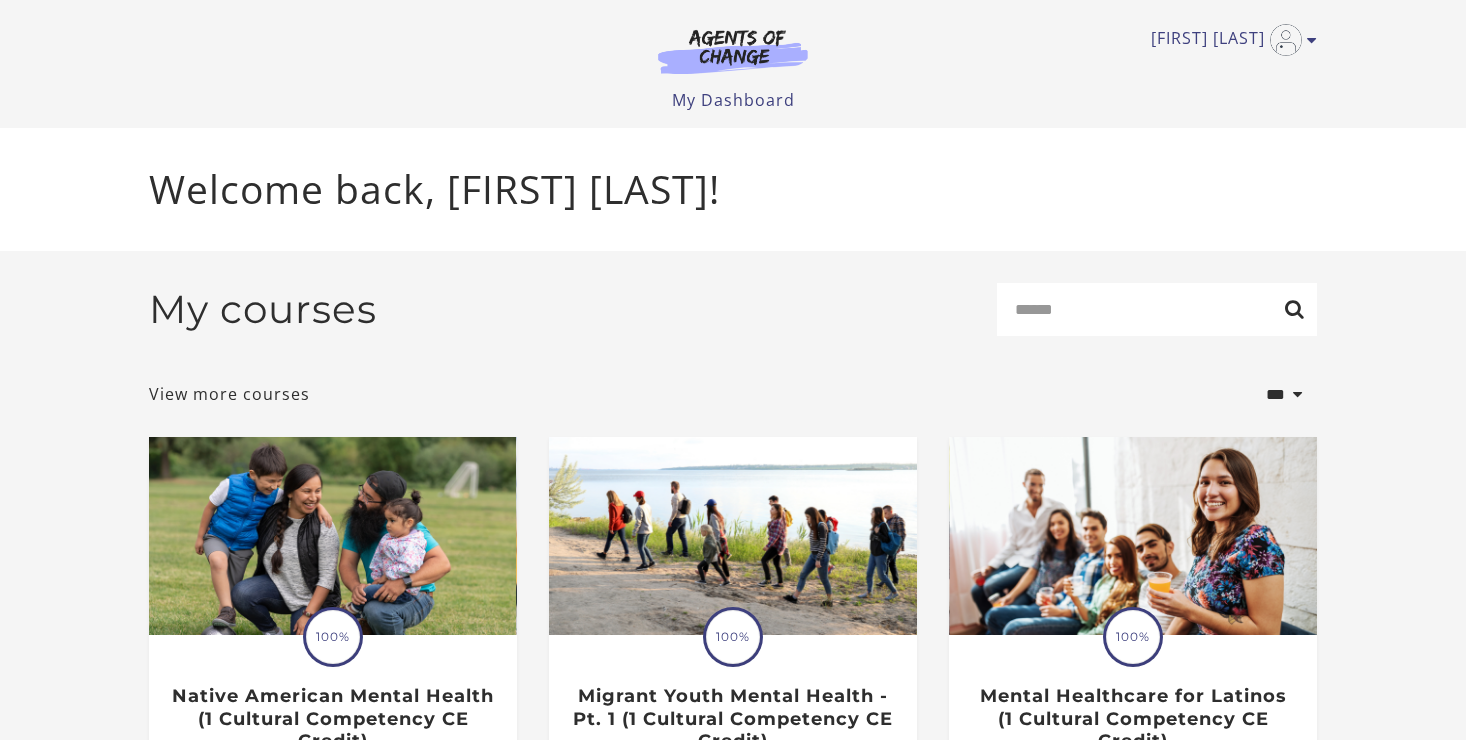 scroll, scrollTop: 0, scrollLeft: 0, axis: both 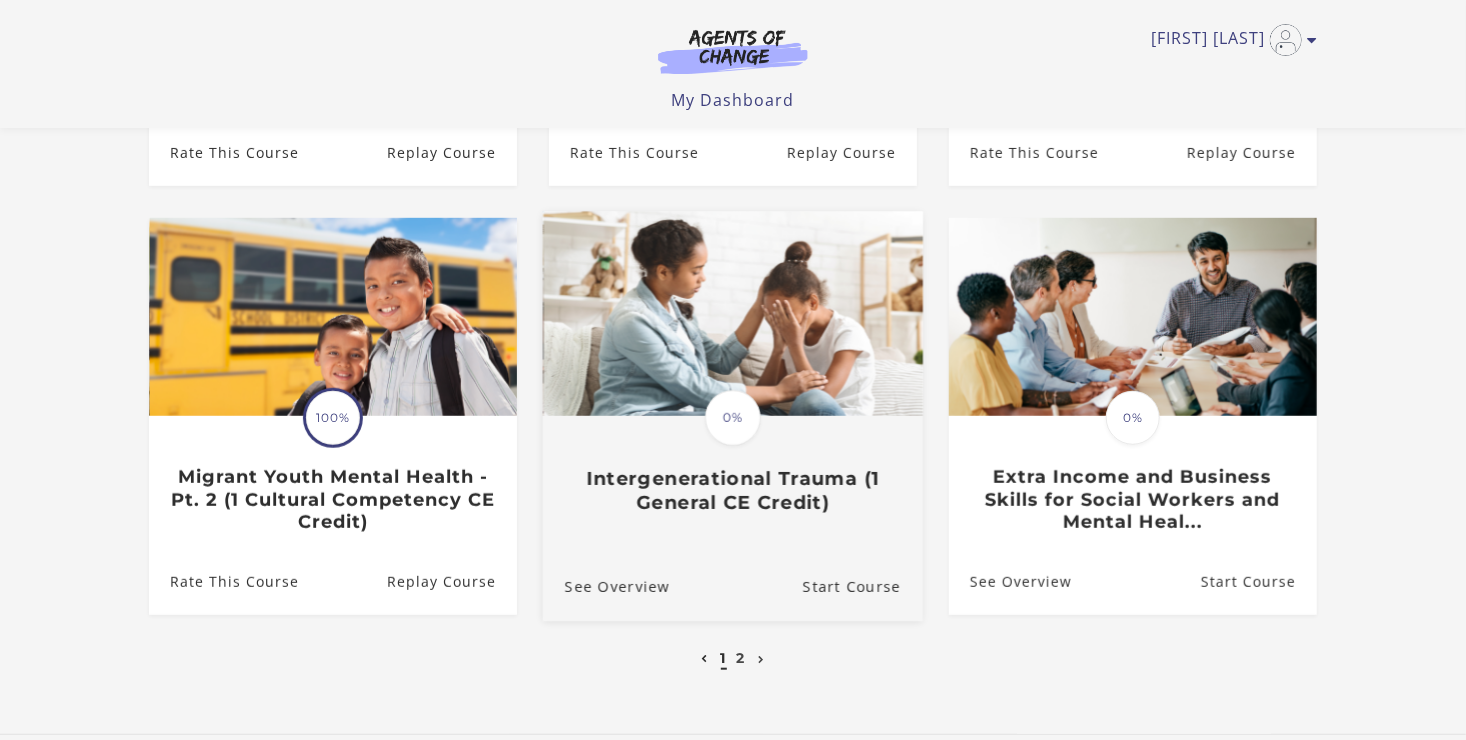 click on "Translation missing: en.liquid.partials.dashboard_course_card.progress_description: 0%
0%" at bounding box center (733, 418) 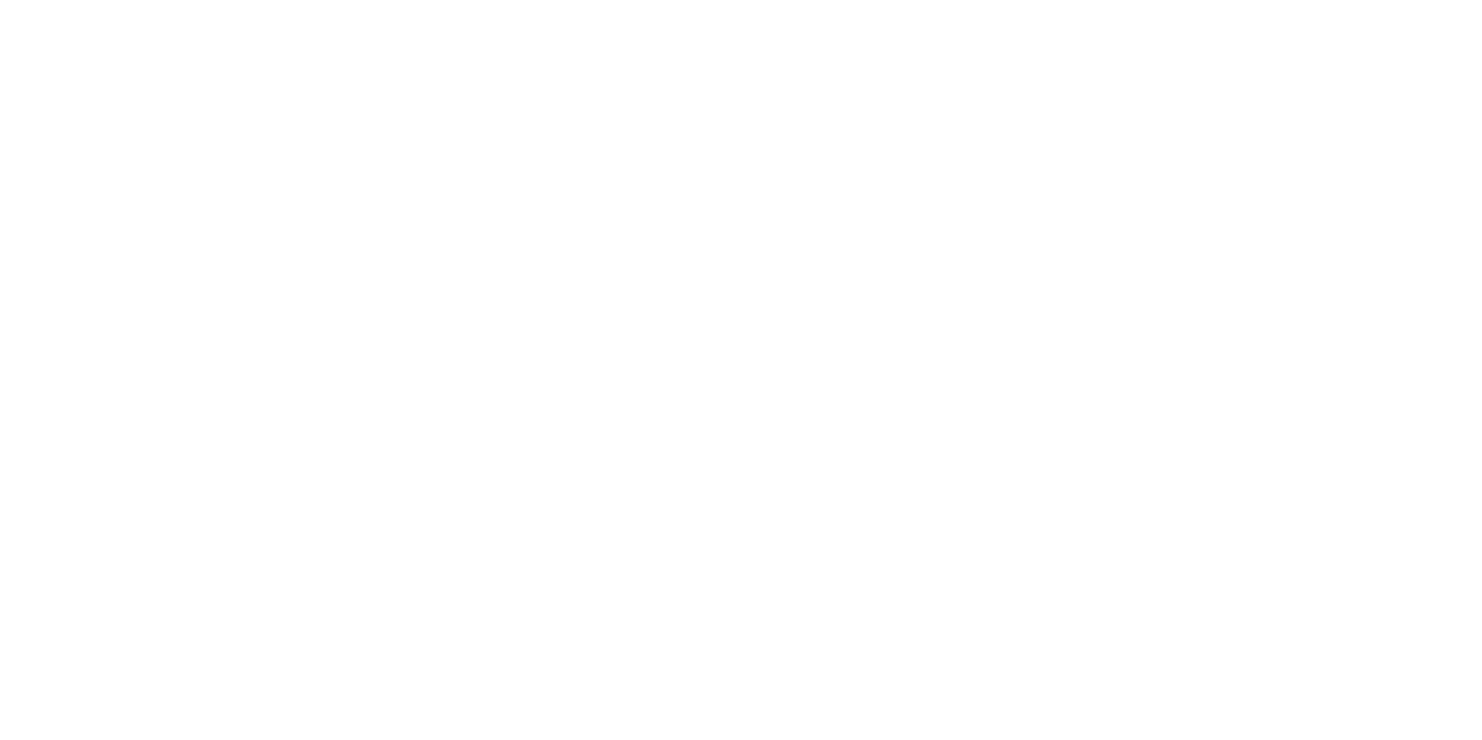 scroll, scrollTop: 0, scrollLeft: 0, axis: both 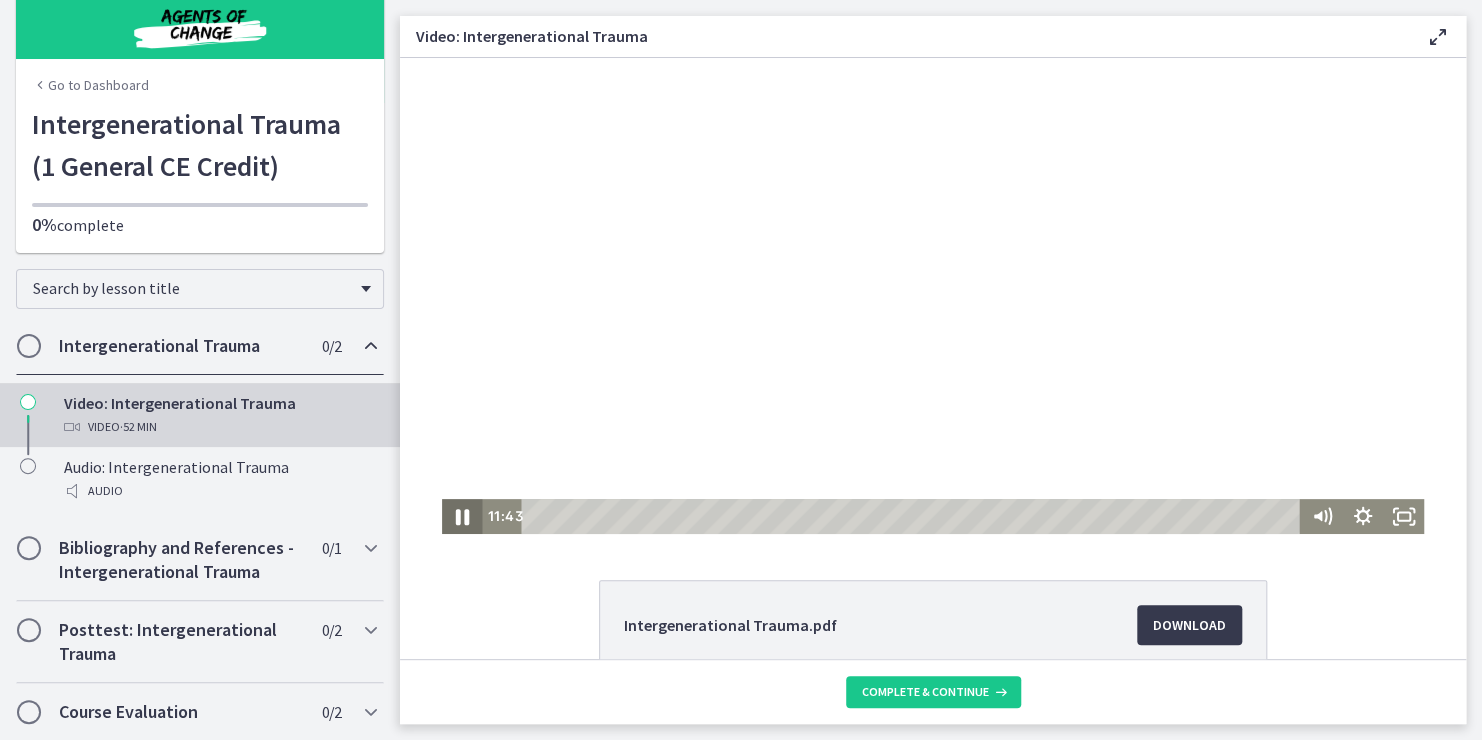 click 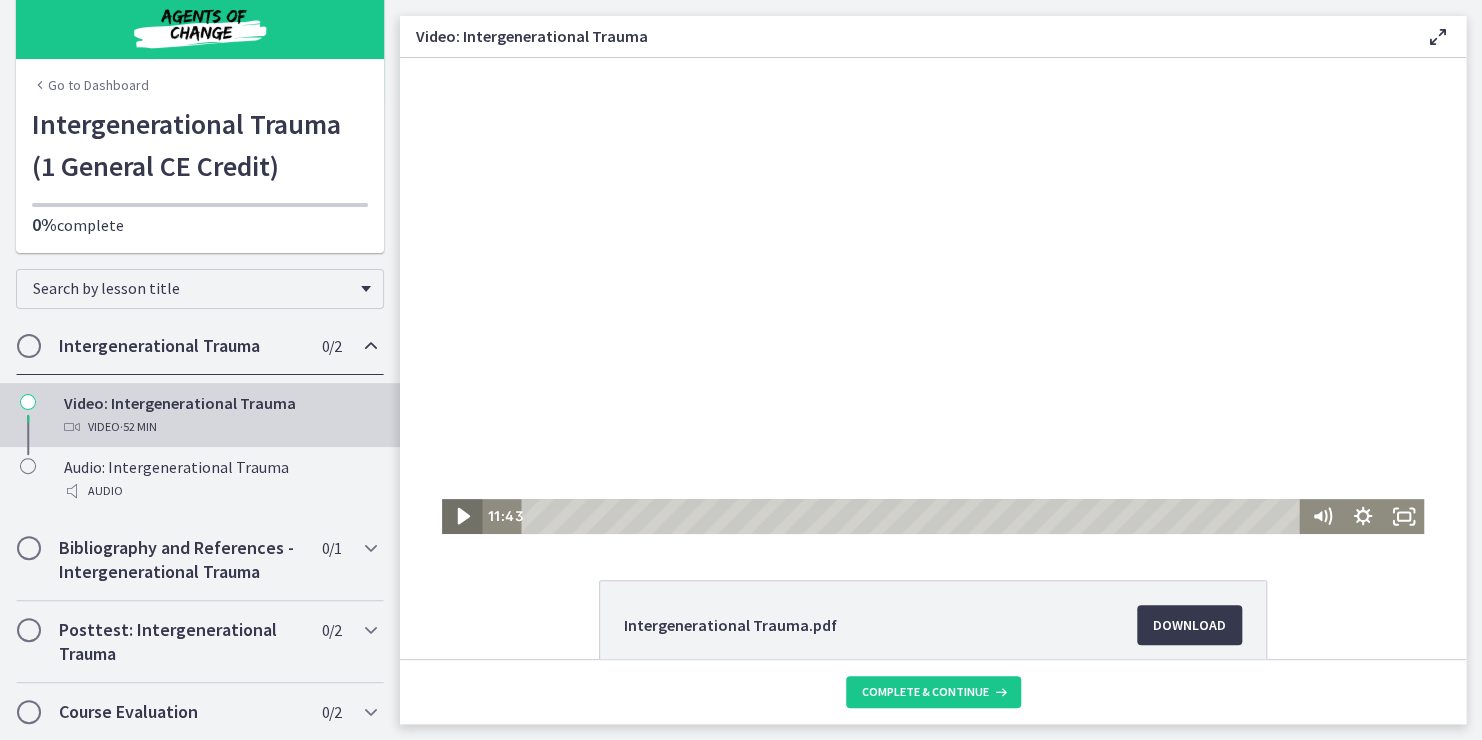 click 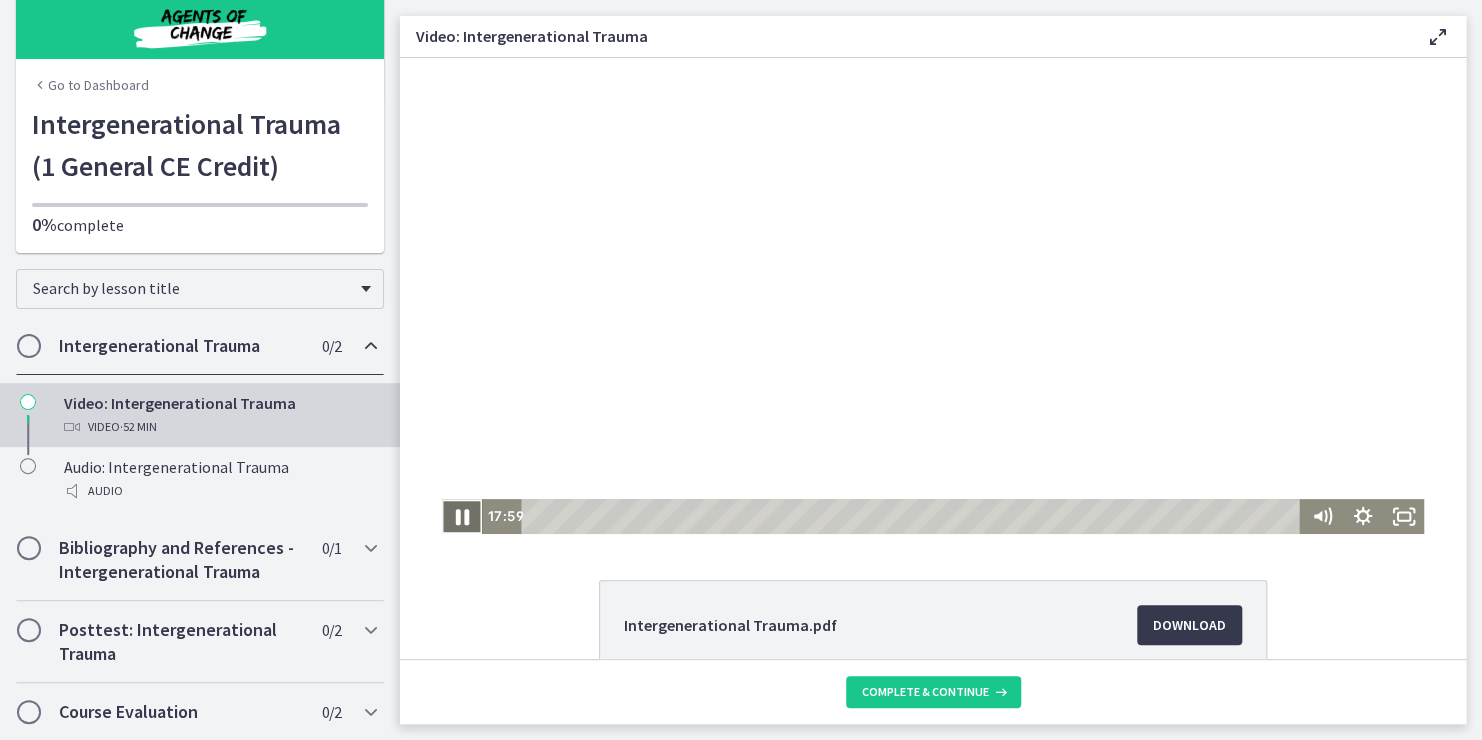 click 